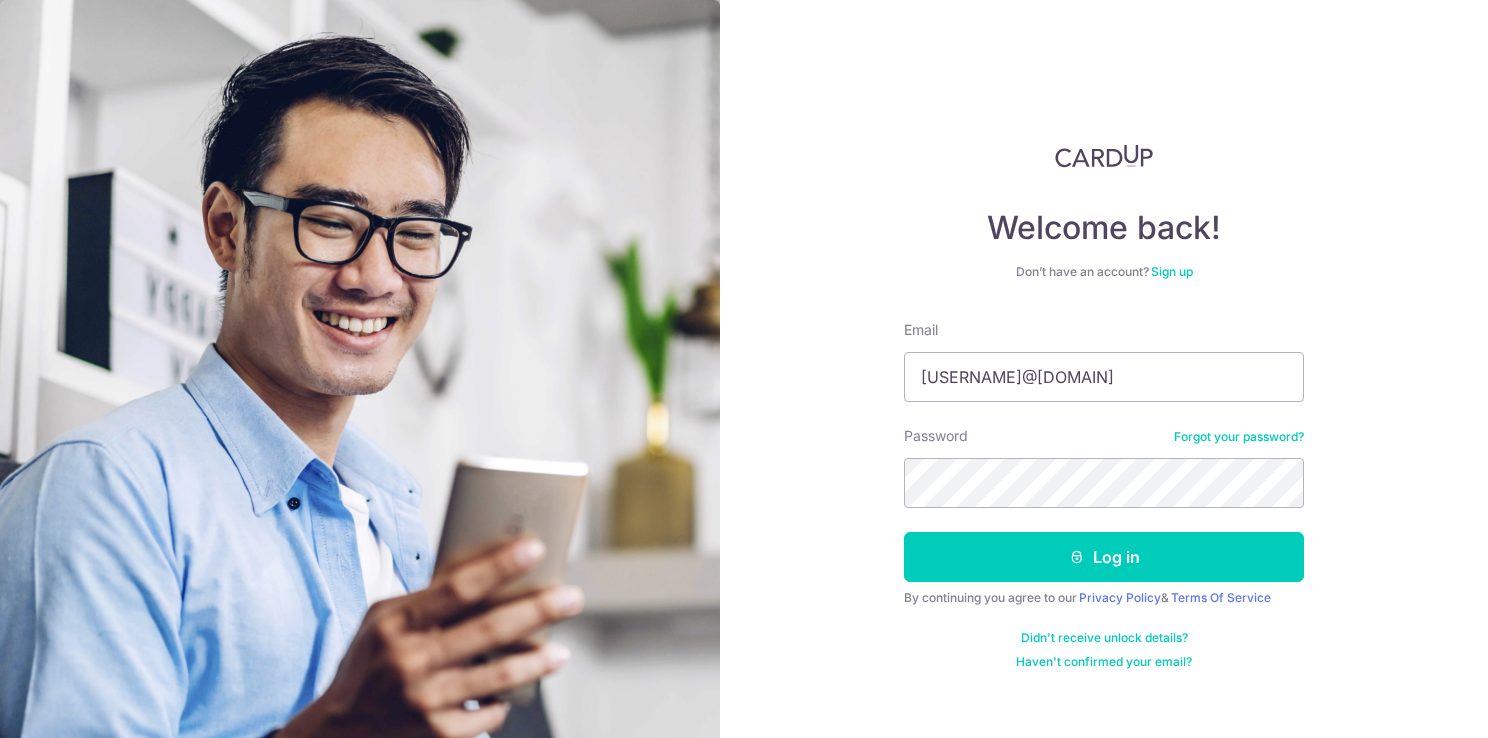 scroll, scrollTop: 0, scrollLeft: 0, axis: both 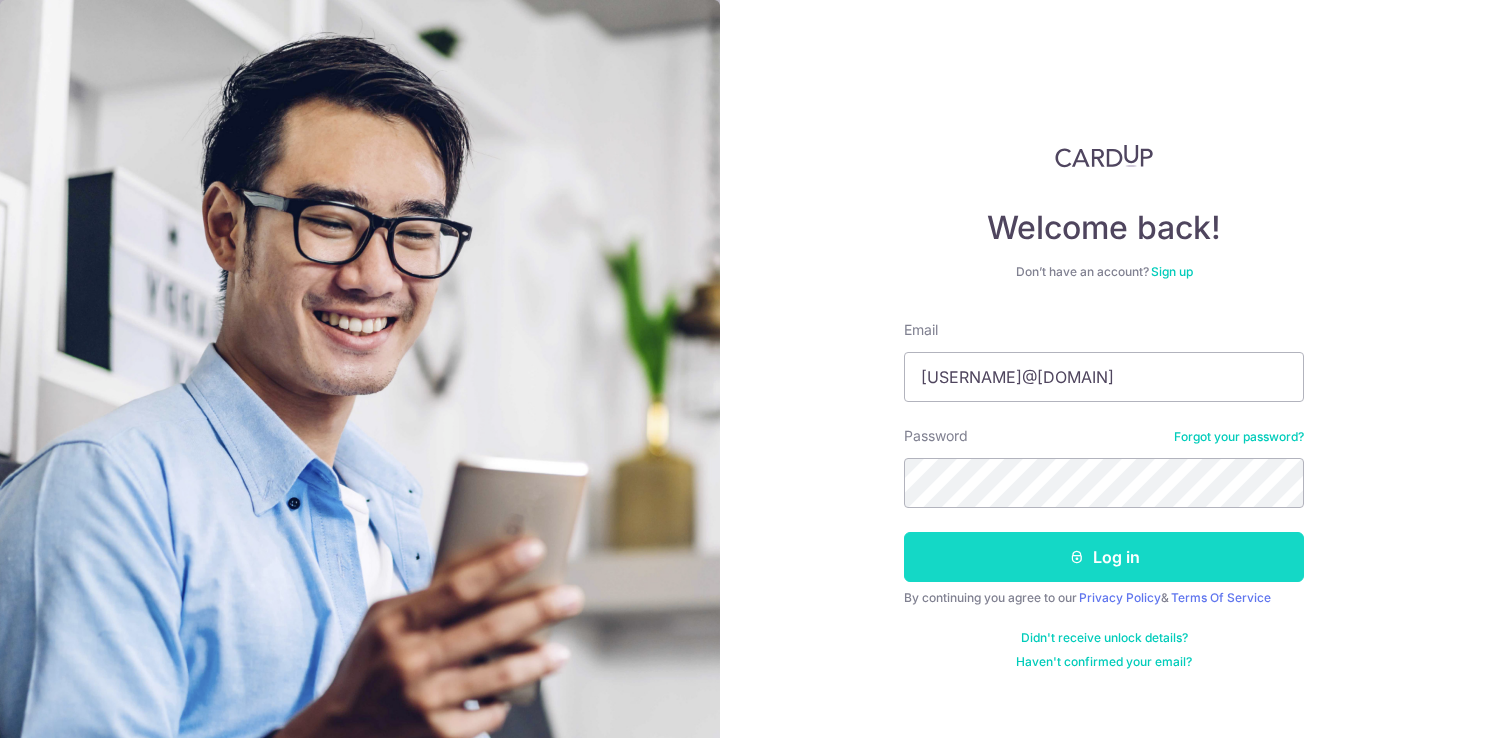 click on "Log in" at bounding box center (1104, 557) 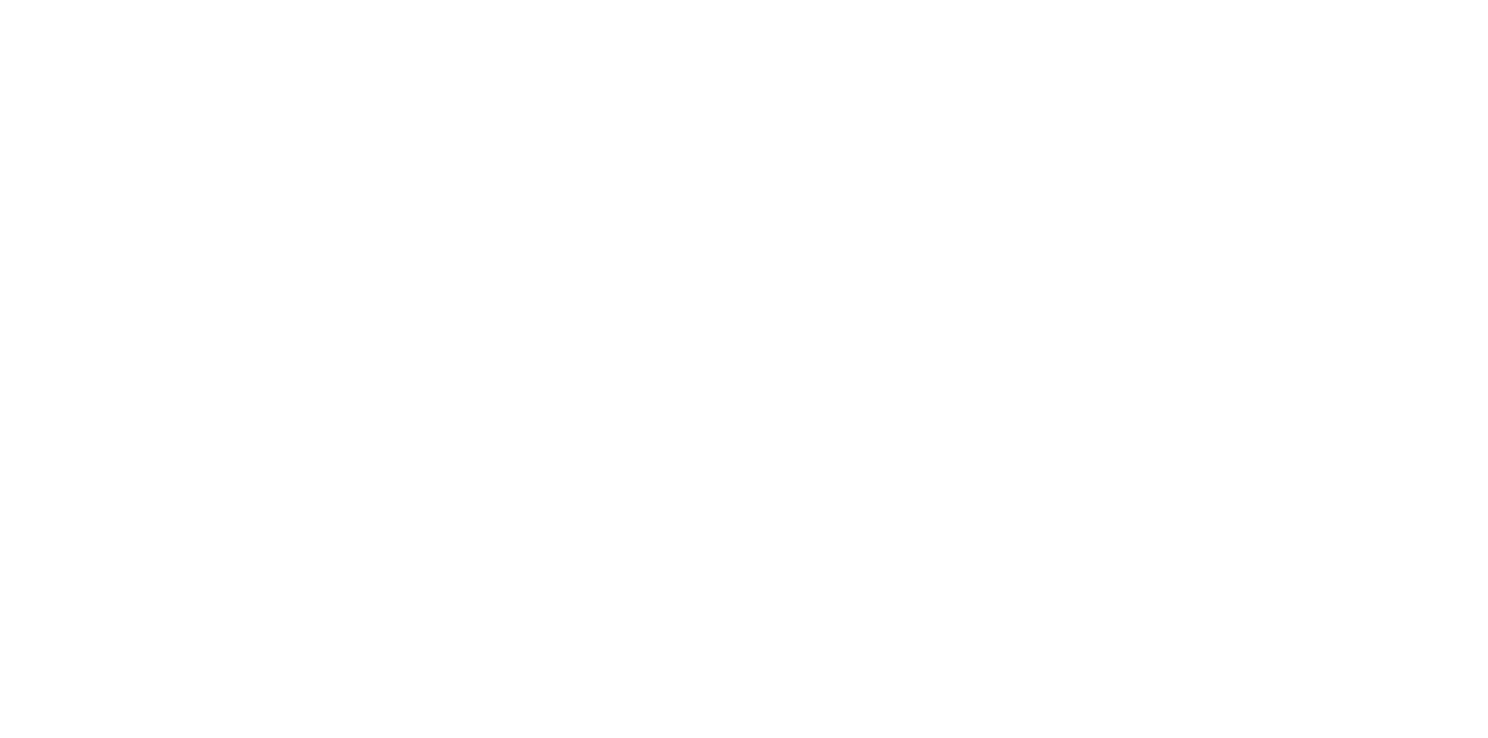 scroll, scrollTop: 0, scrollLeft: 0, axis: both 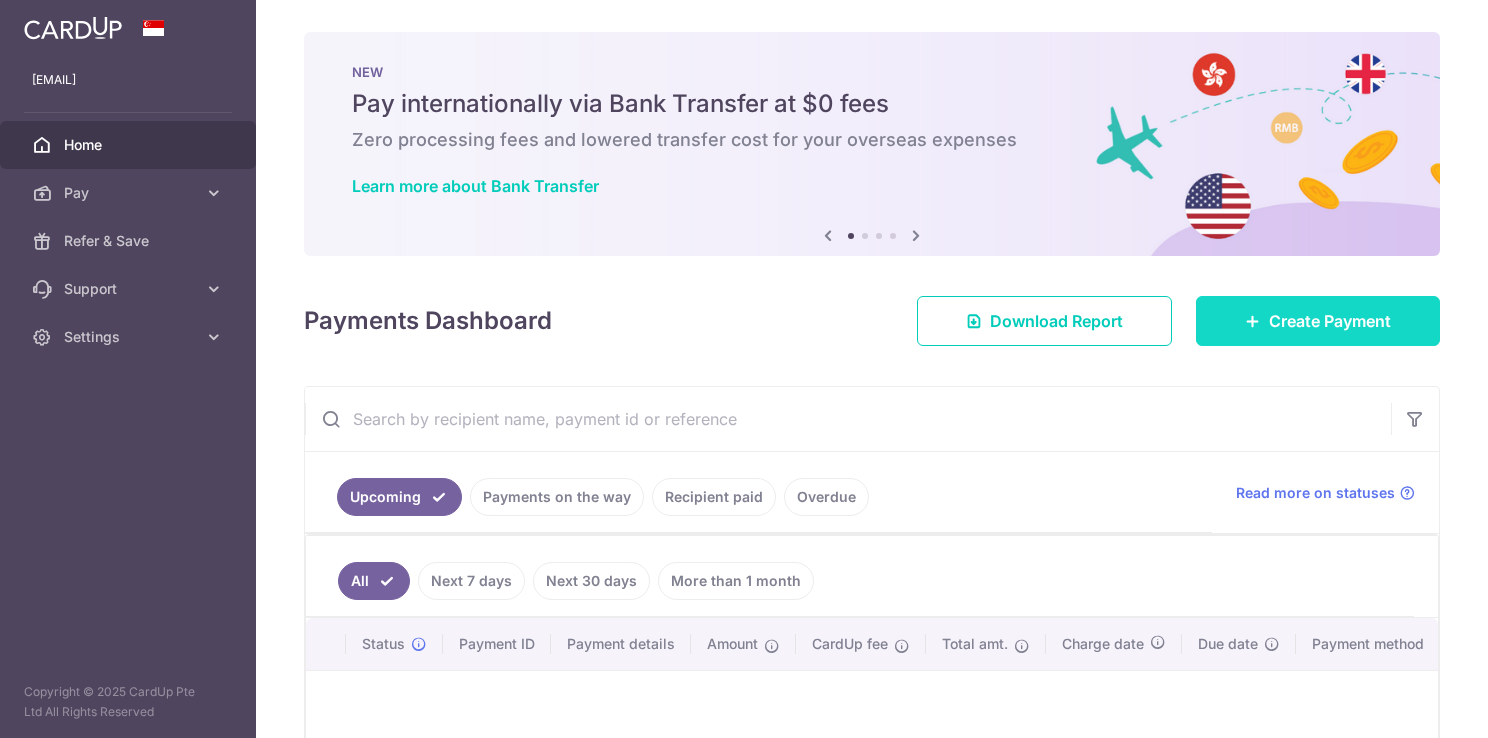 click on "Create Payment" at bounding box center [1330, 321] 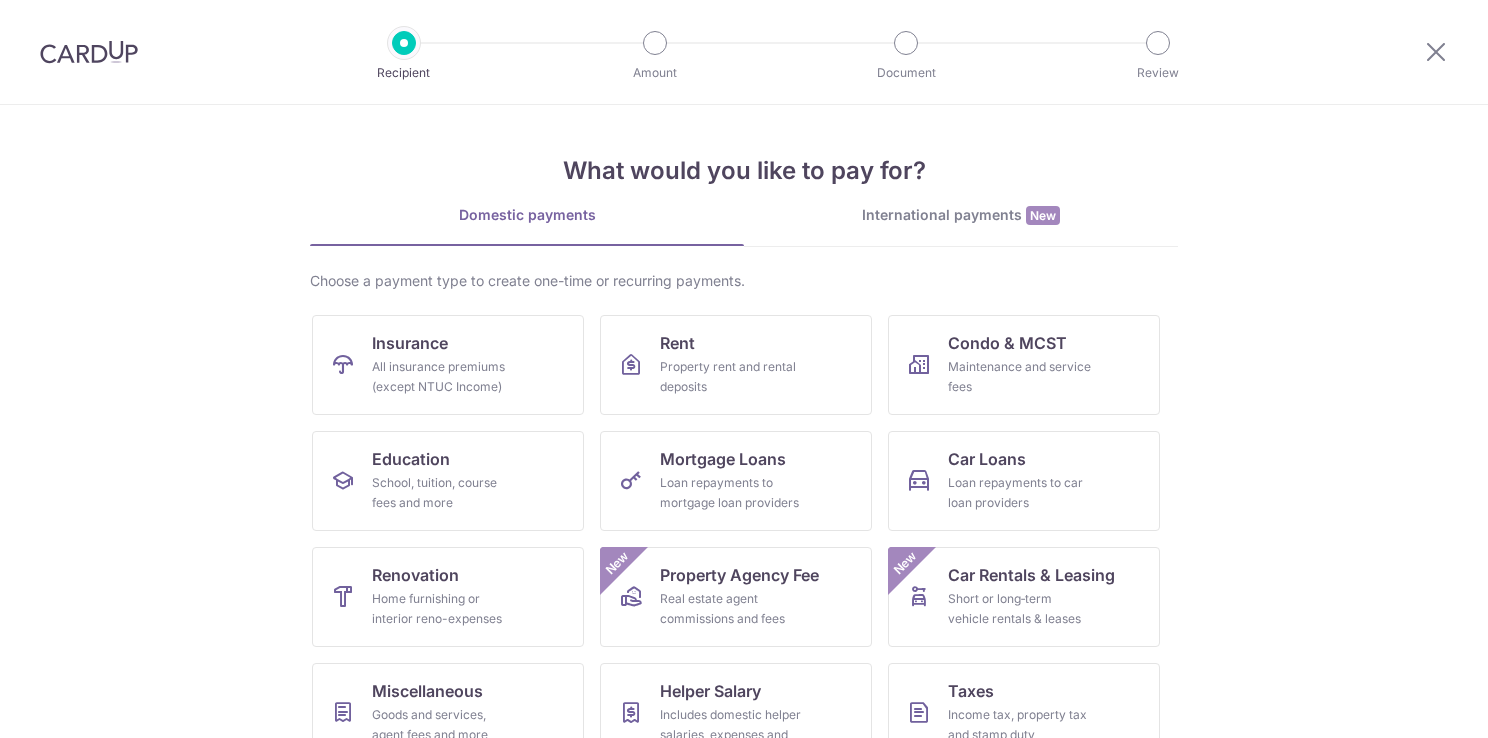 scroll, scrollTop: 0, scrollLeft: 0, axis: both 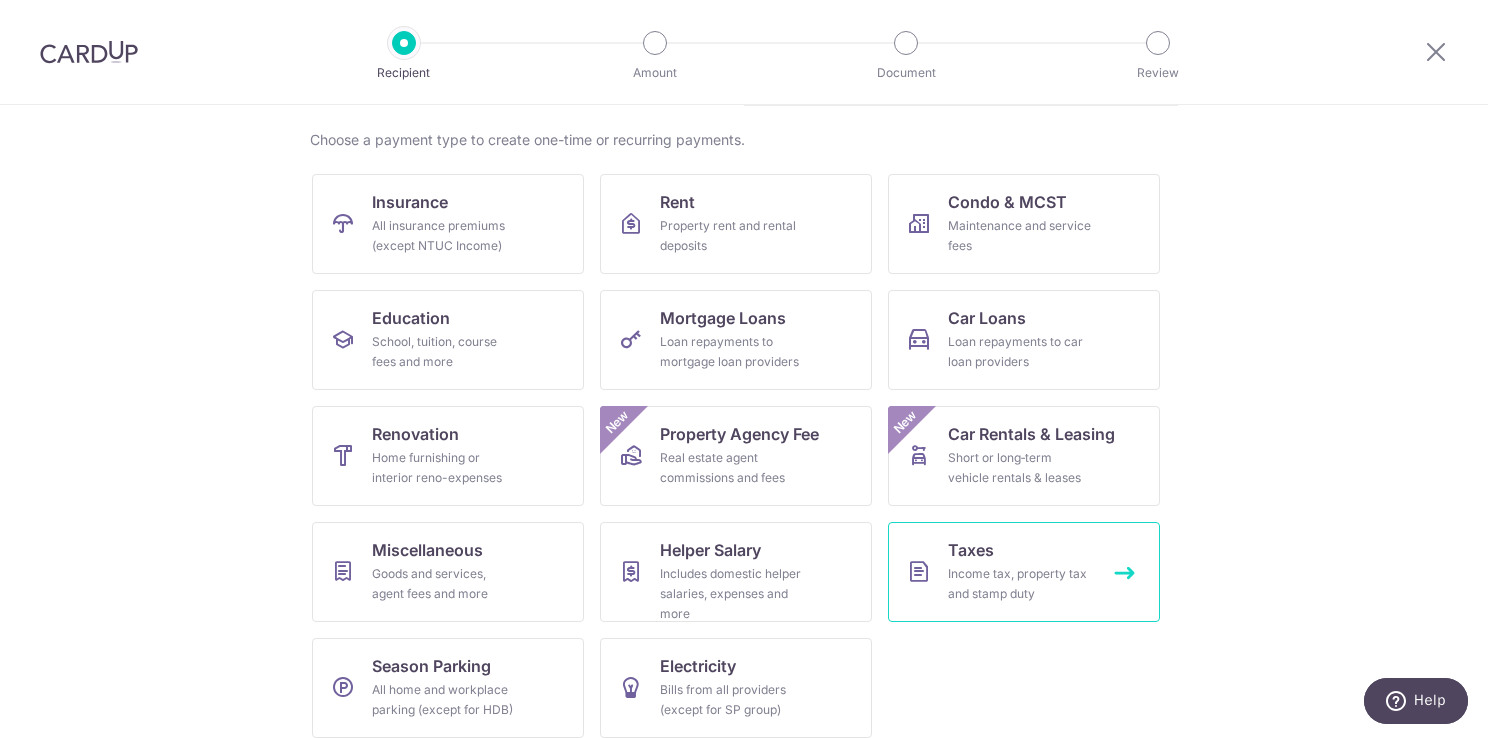 click on "Income tax, property tax and stamp duty" at bounding box center (1020, 584) 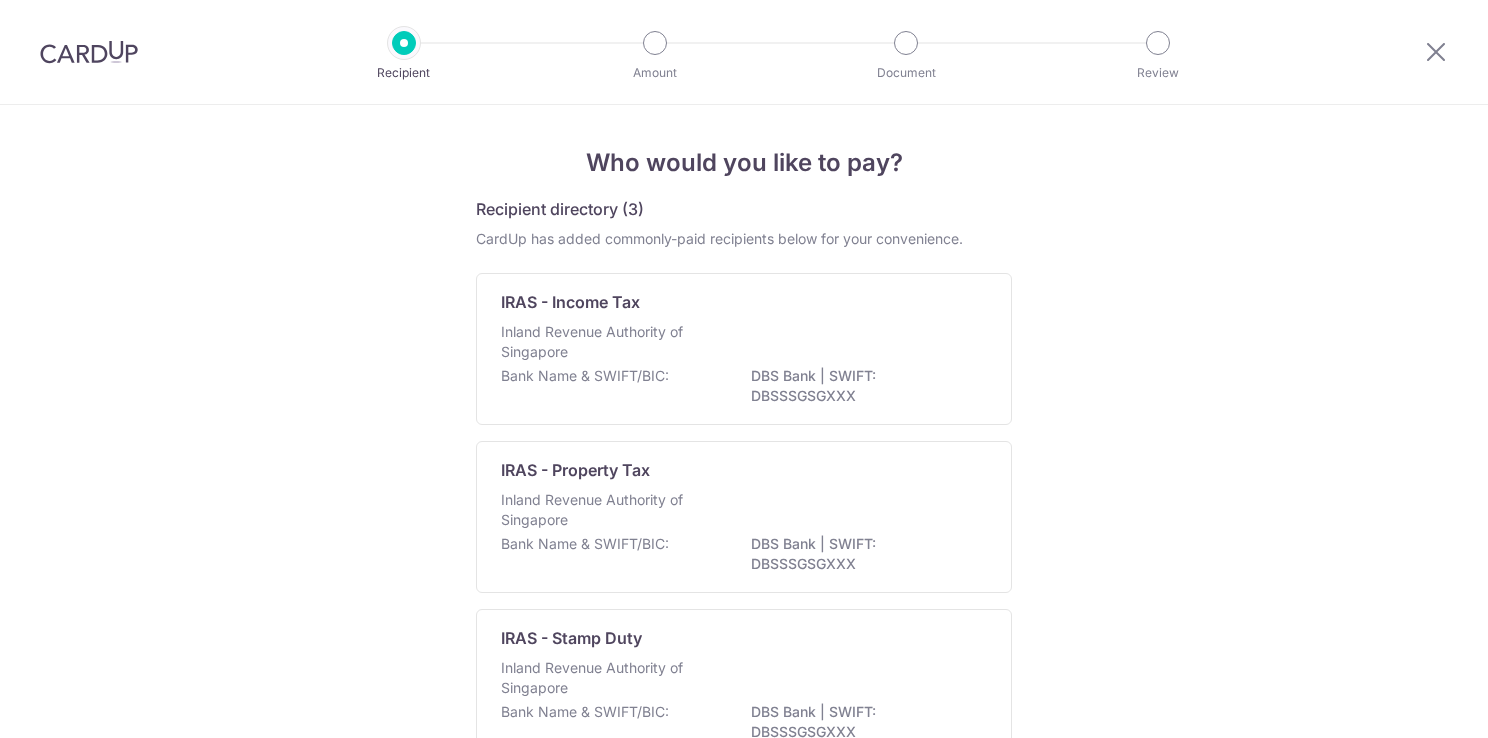 scroll, scrollTop: 0, scrollLeft: 0, axis: both 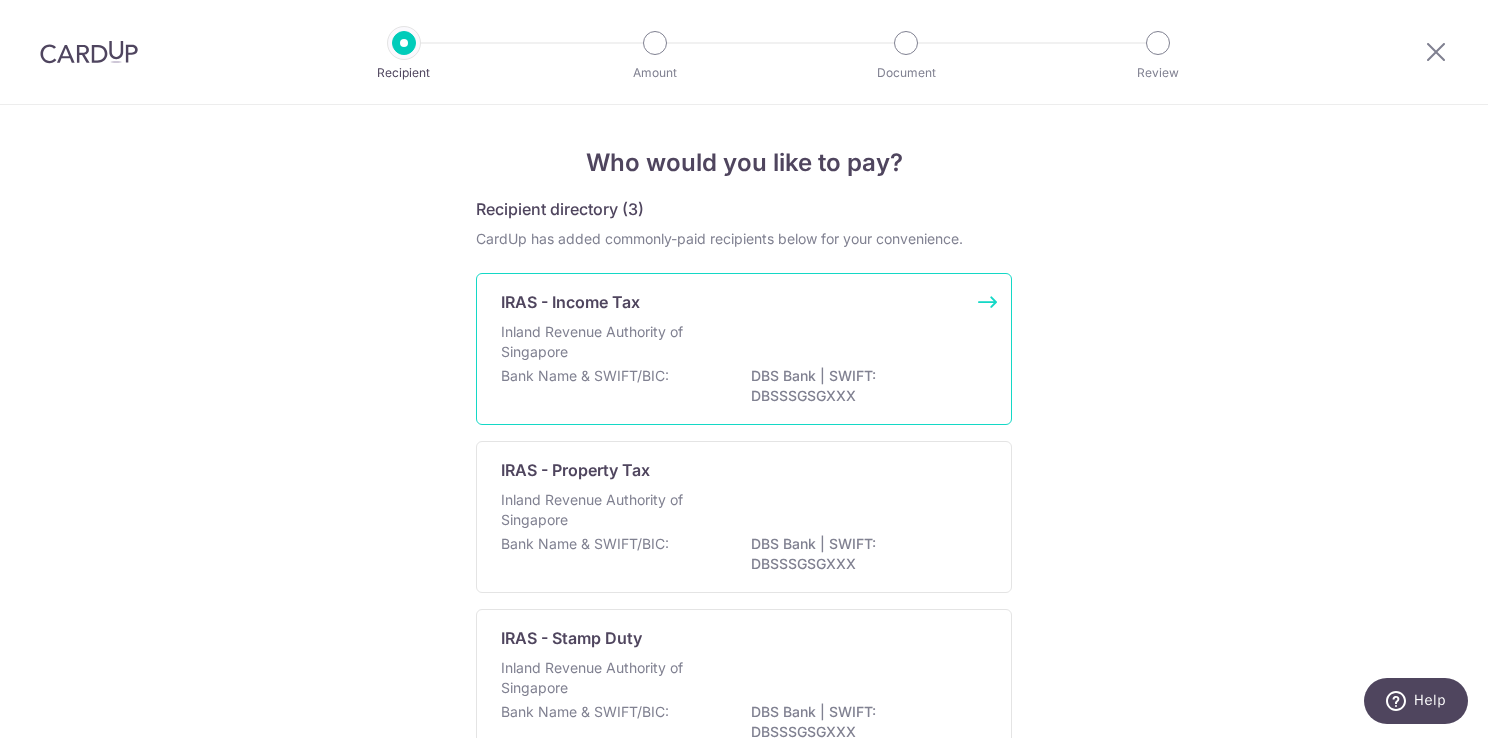 click on "DBS Bank | SWIFT: DBSSSGSGXXX" at bounding box center (863, 386) 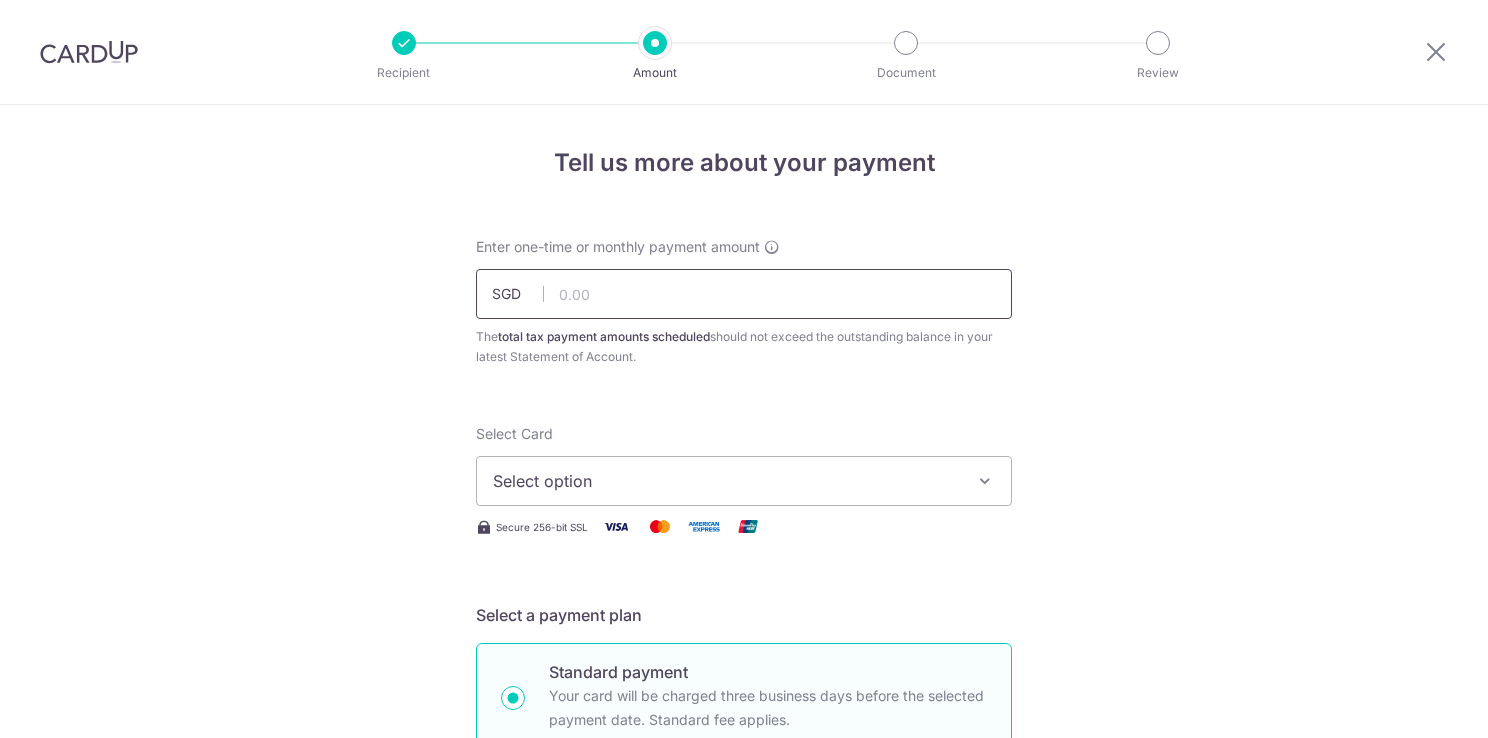 scroll, scrollTop: 0, scrollLeft: 0, axis: both 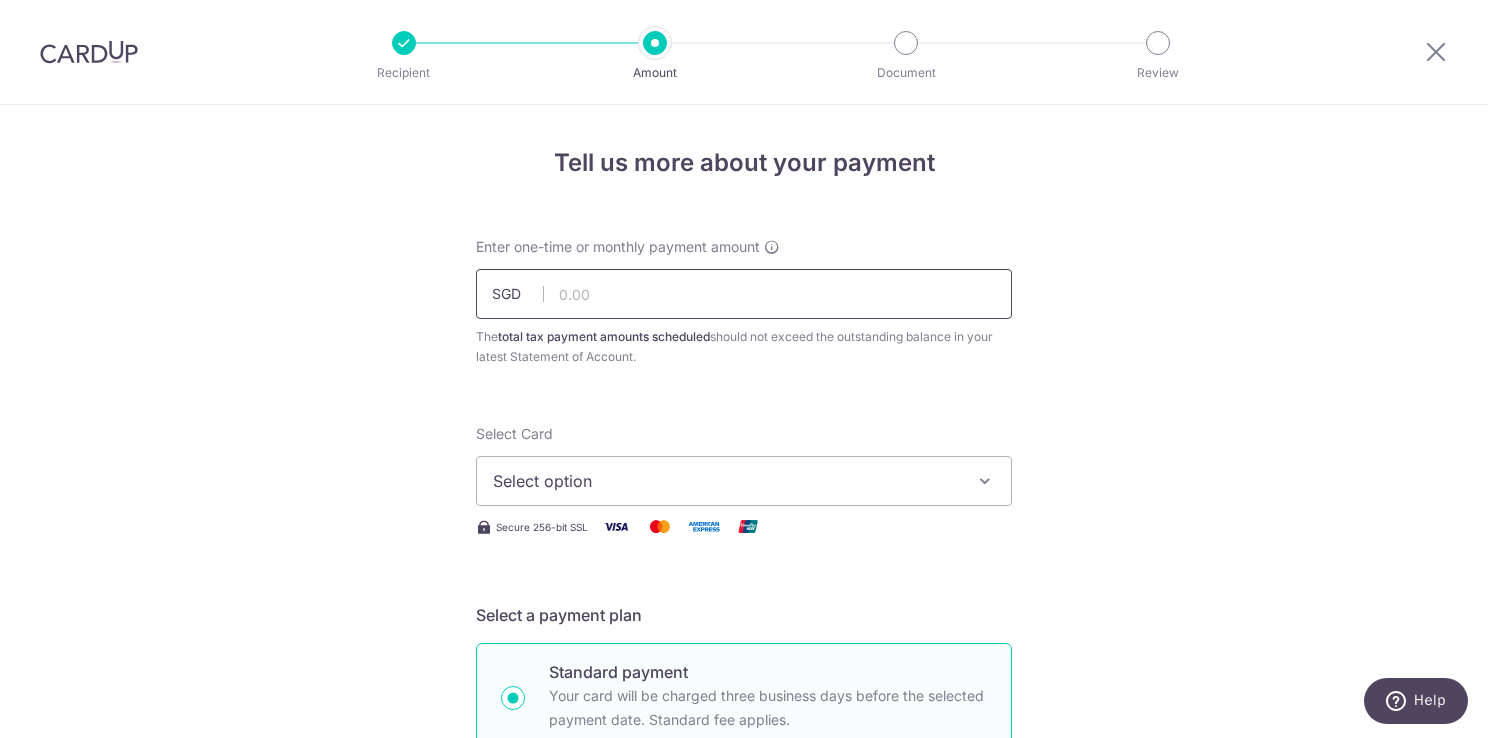 click at bounding box center [744, 294] 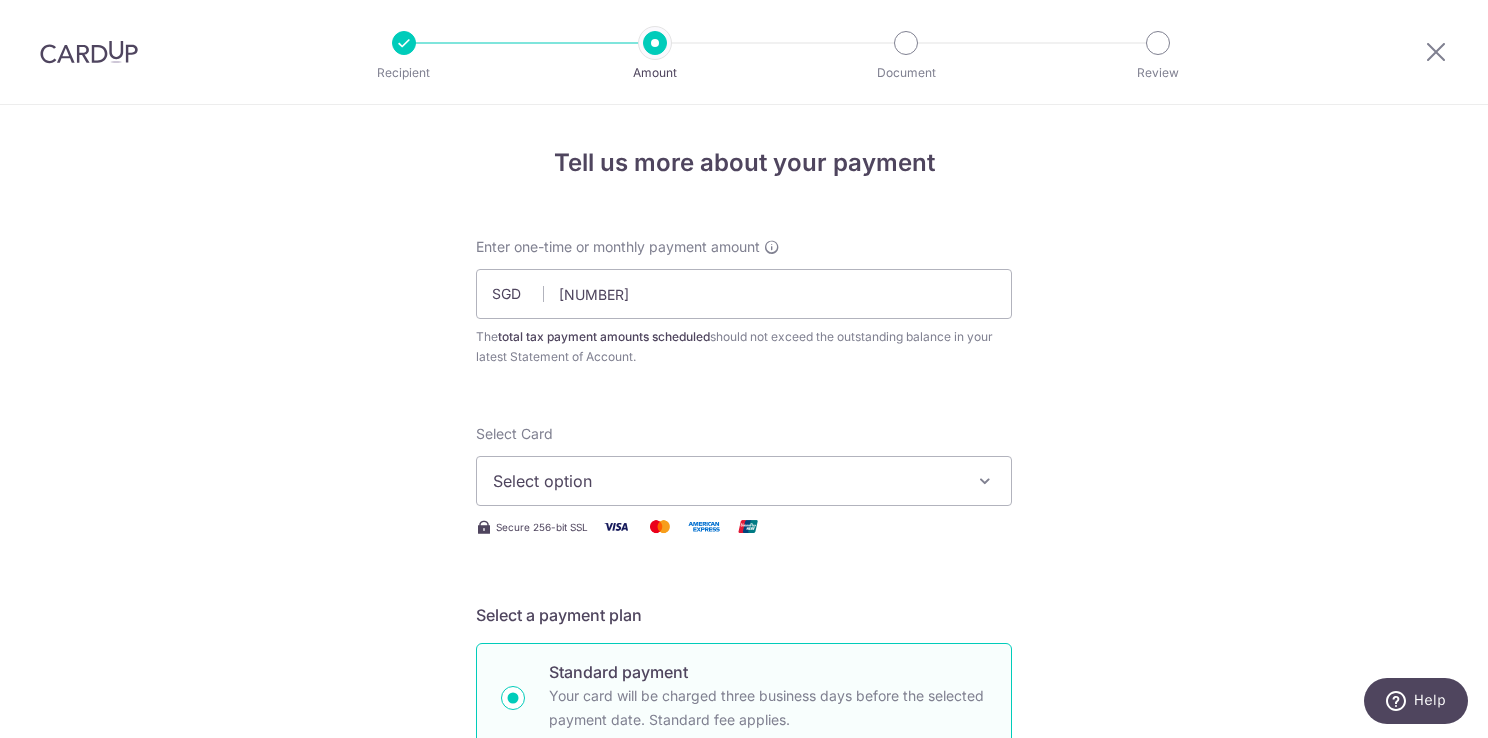 type on "2,306.42" 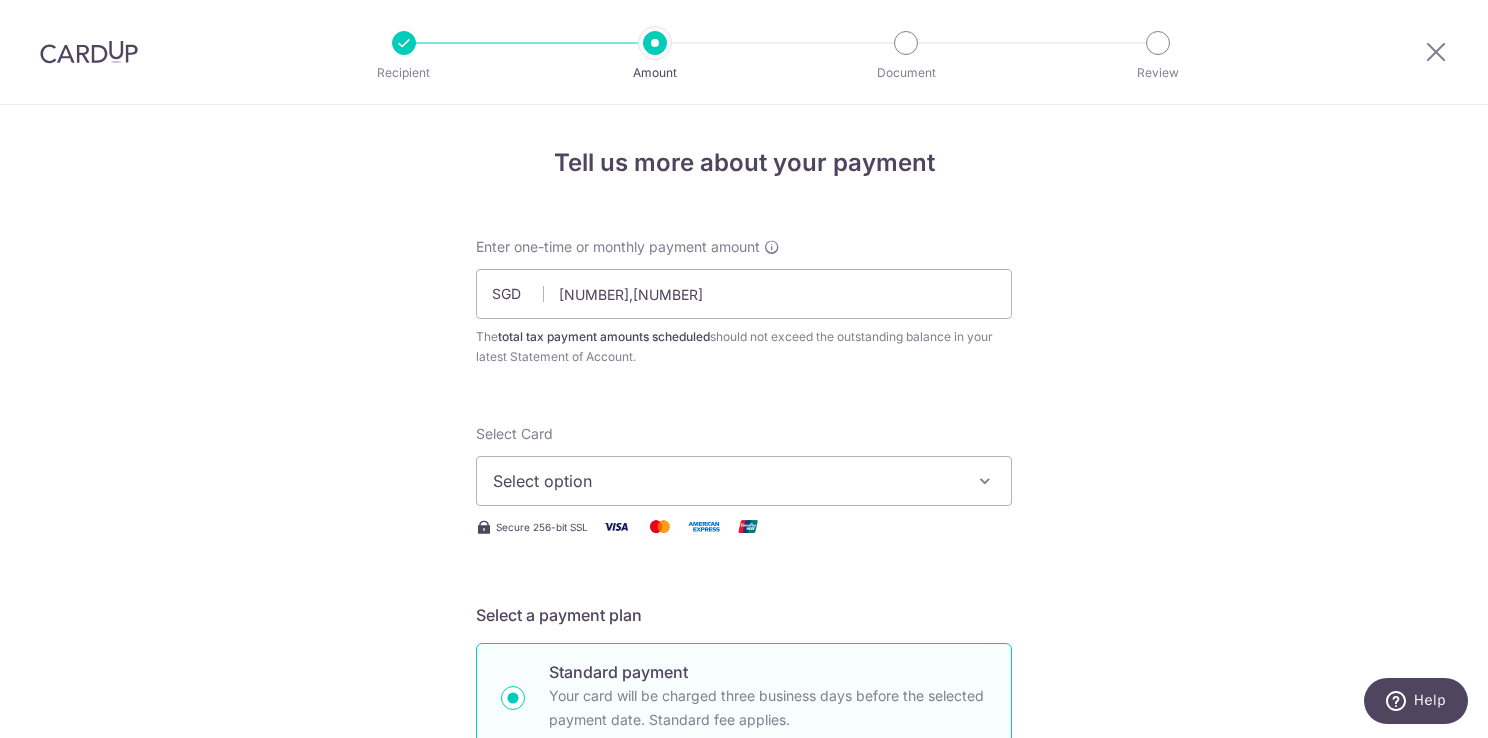click on "Select option" at bounding box center (744, 481) 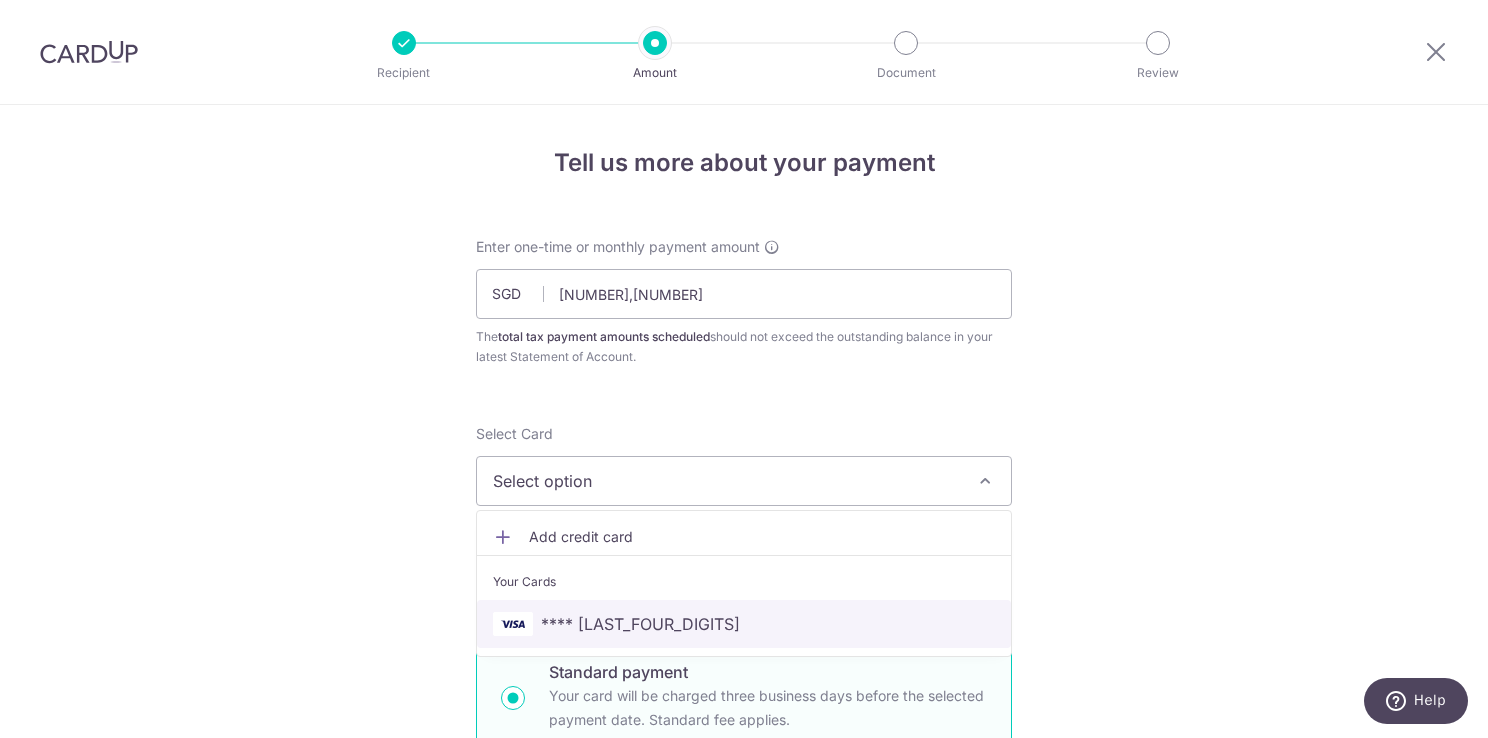 click on "**** [LAST_FOUR]" at bounding box center (744, 624) 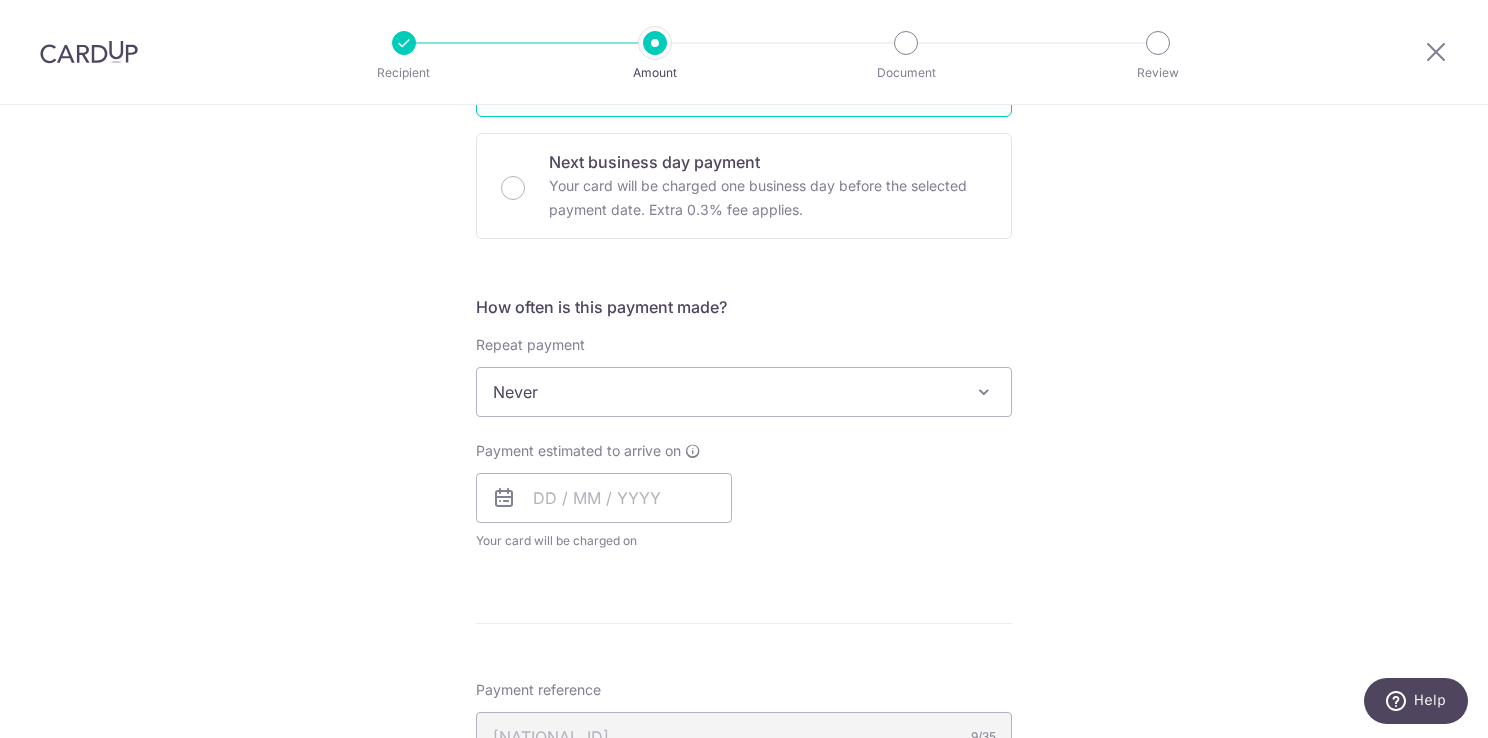 scroll, scrollTop: 659, scrollLeft: 0, axis: vertical 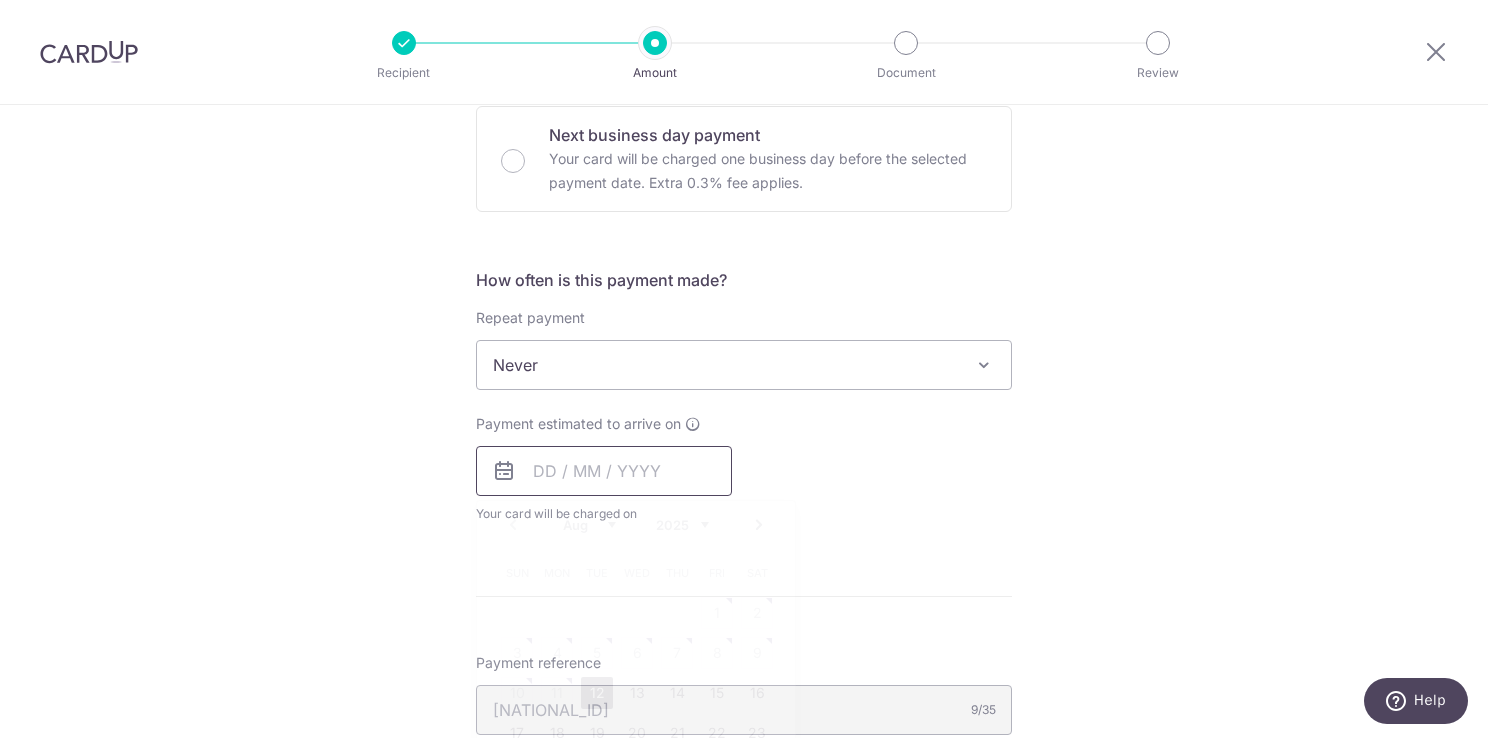 click at bounding box center [604, 471] 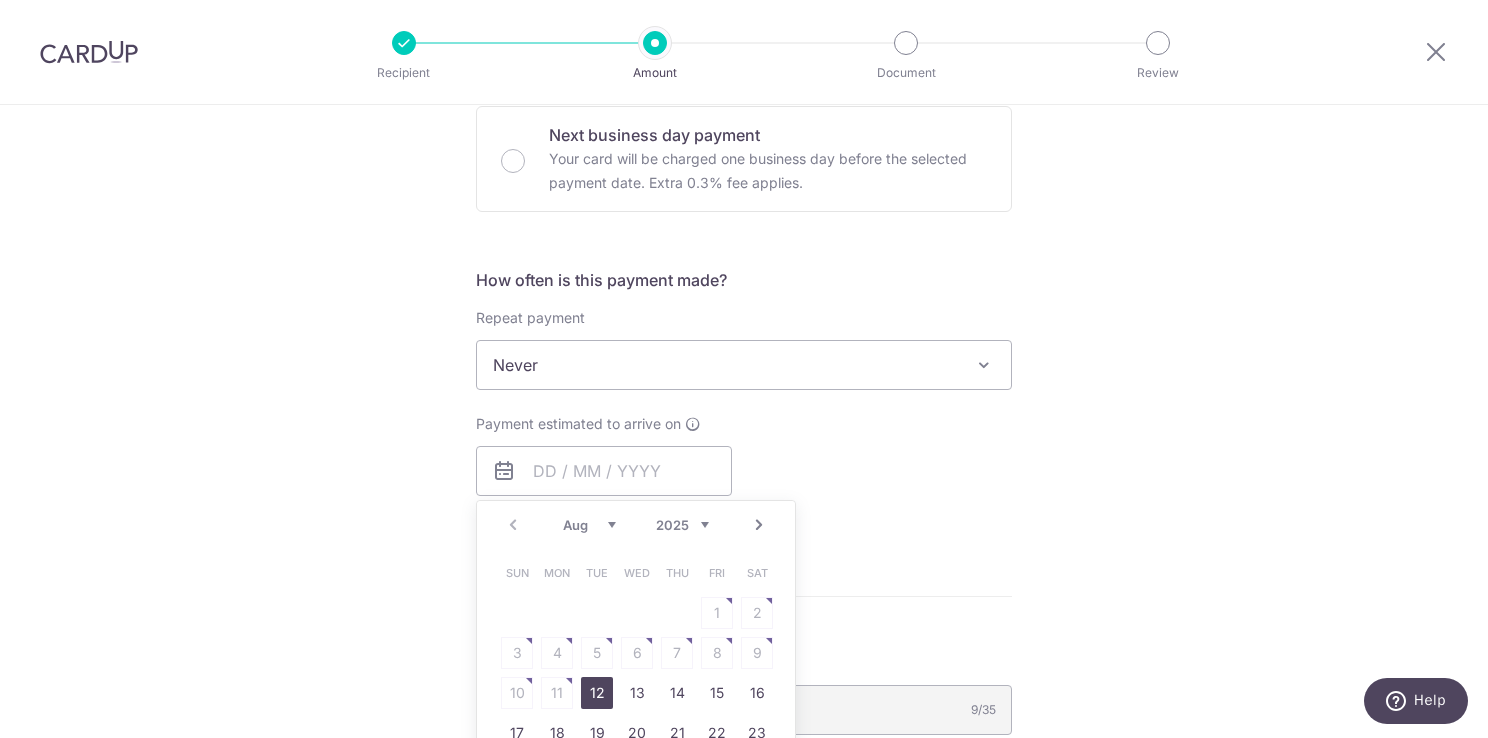 click on "12" at bounding box center [597, 693] 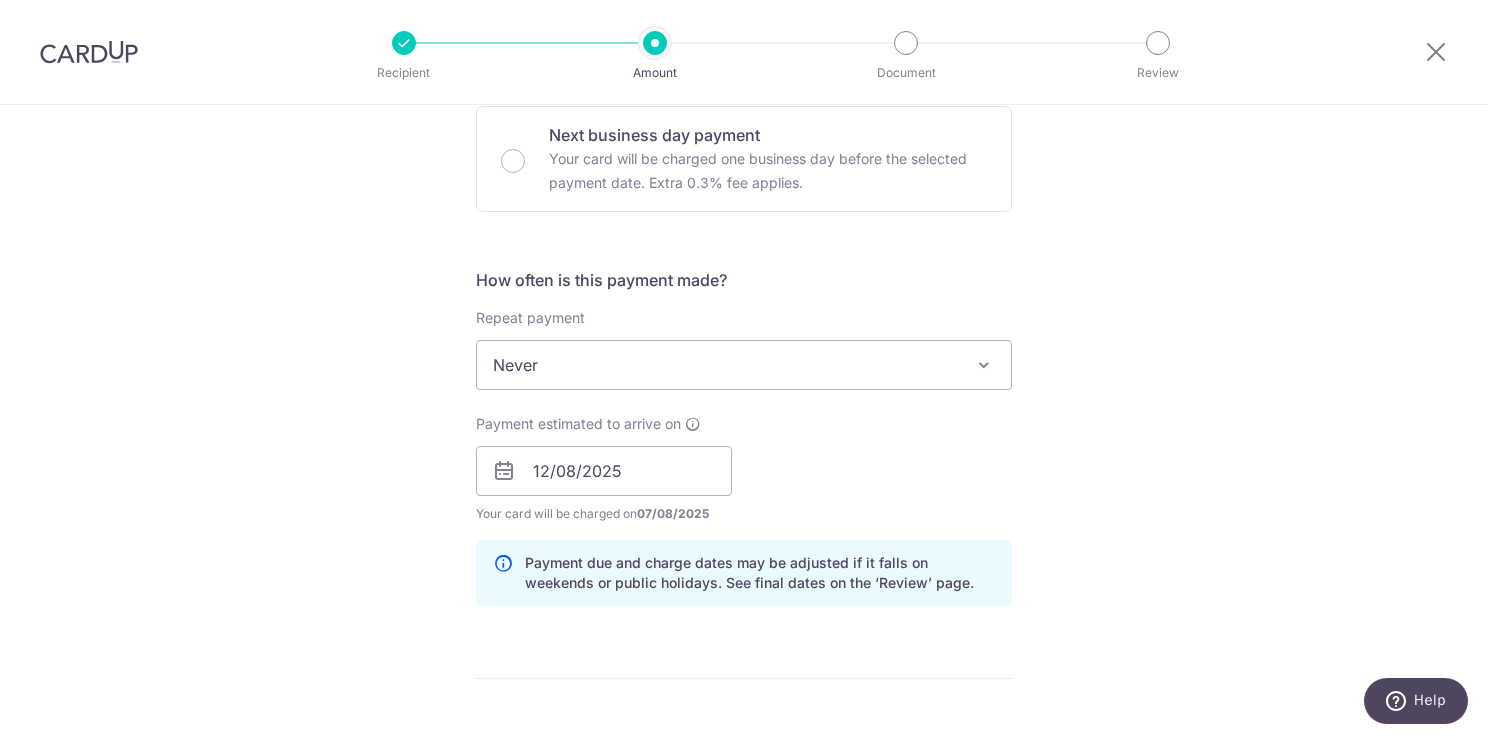 click on "Tell us more about your payment
Enter one-time or monthly payment amount
SGD
2,306.42
2306.42
The  total tax payment amounts scheduled  should not exceed the outstanding balance in your latest Statement of Account.
Select Card
**** [CARD_NUMBER]
Add credit card
Your Cards
**** [CARD_NUMBER]
Secure 256-bit SSL
Text
New card details" at bounding box center (744, 415) 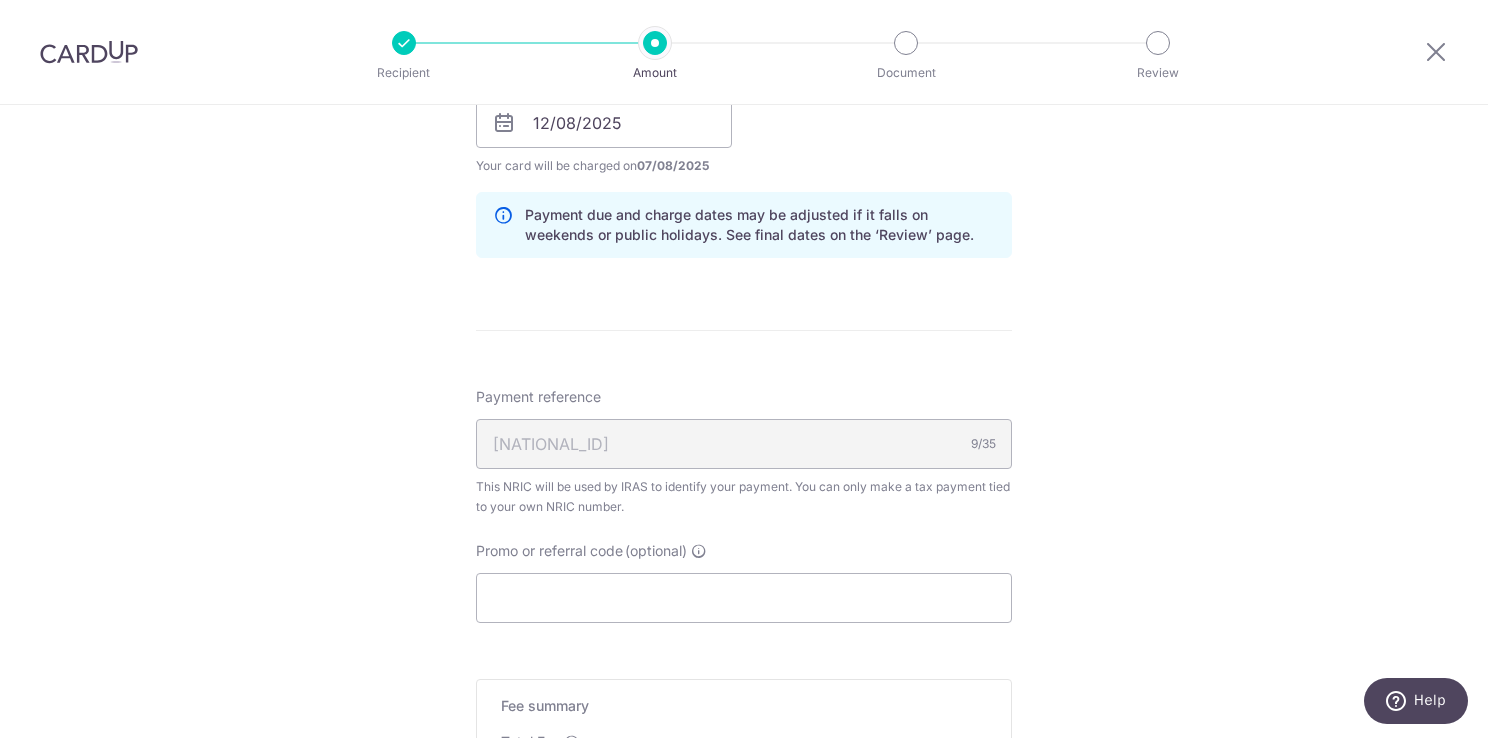 scroll, scrollTop: 1140, scrollLeft: 0, axis: vertical 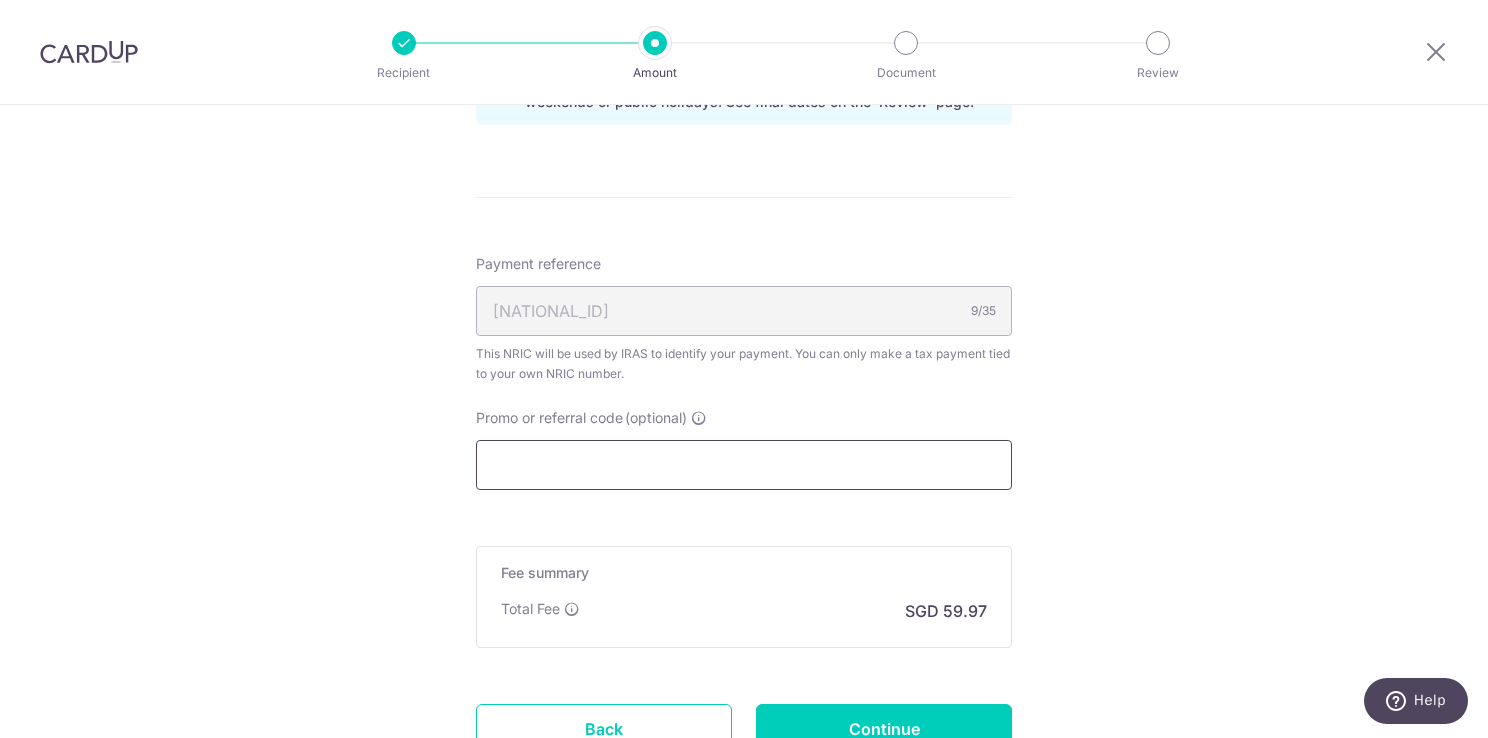 click on "Promo or referral code
(optional)" at bounding box center (744, 465) 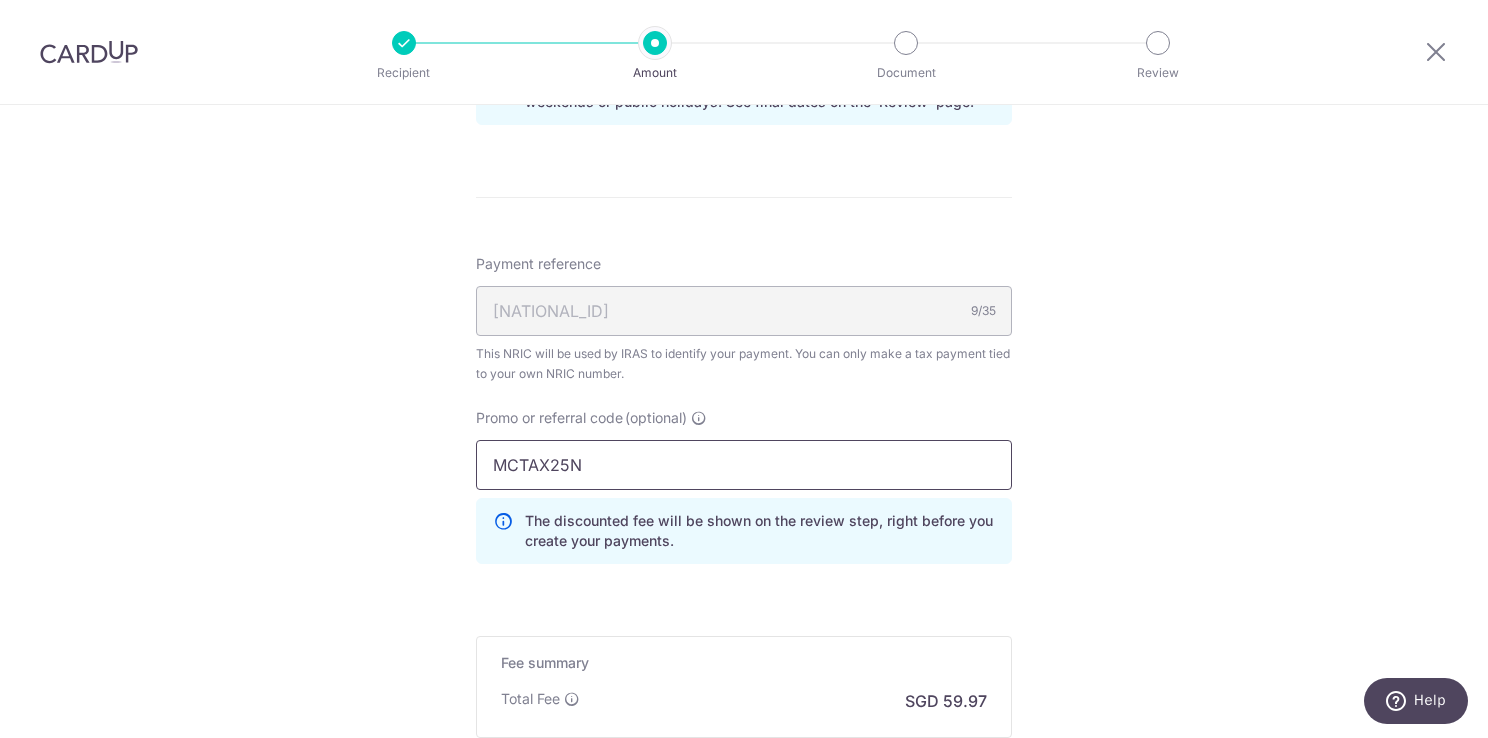 type on "MCTAX25N" 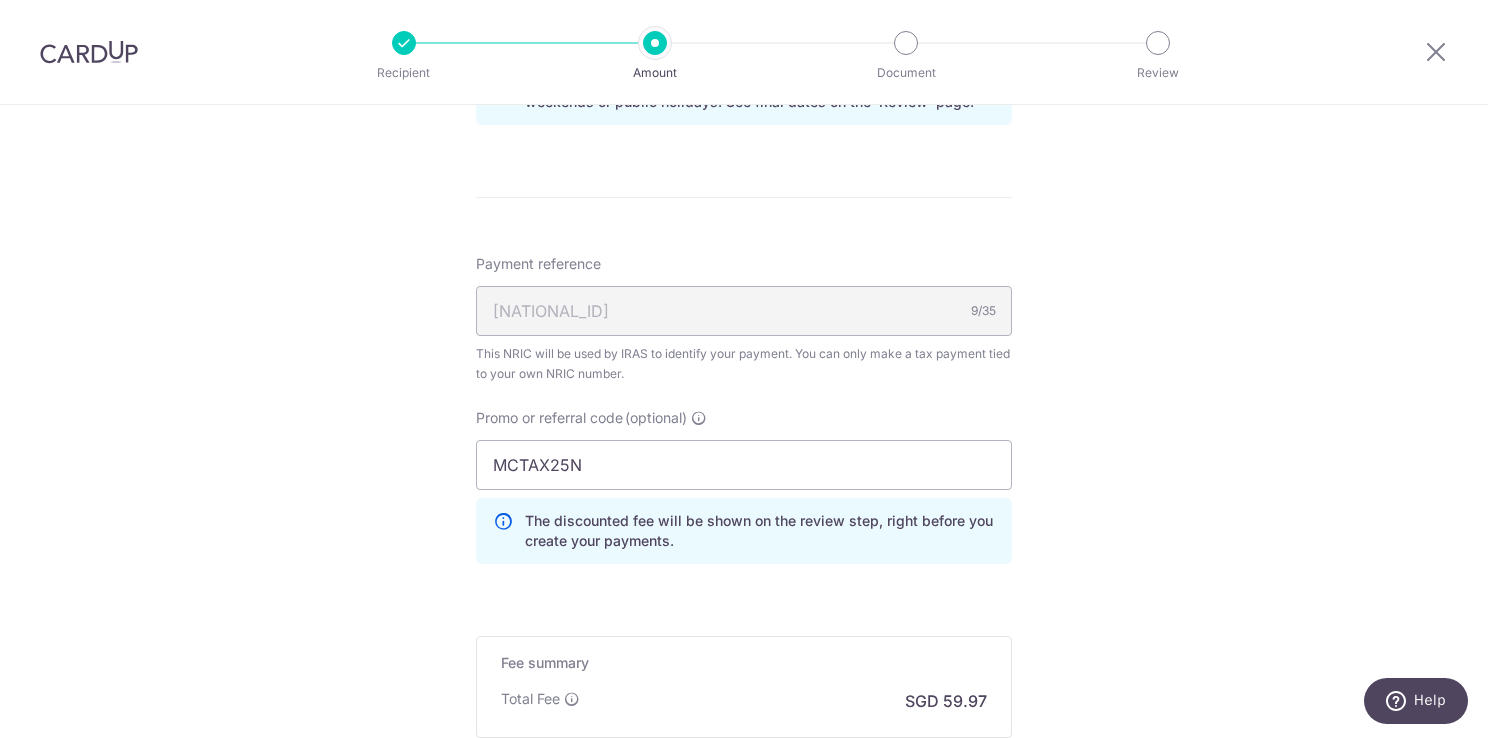 click on "Tell us more about your payment
SGD
[NUMBER]
[NUMBER]
The  total tax payment amounts scheduled  should not exceed the outstanding balance in your latest Statement of Account.
Select Card
[CARD]
Add credit card
Your Cards
[CARD]
Secure 256-bit SSL
Text
New card details" at bounding box center [744, -21] 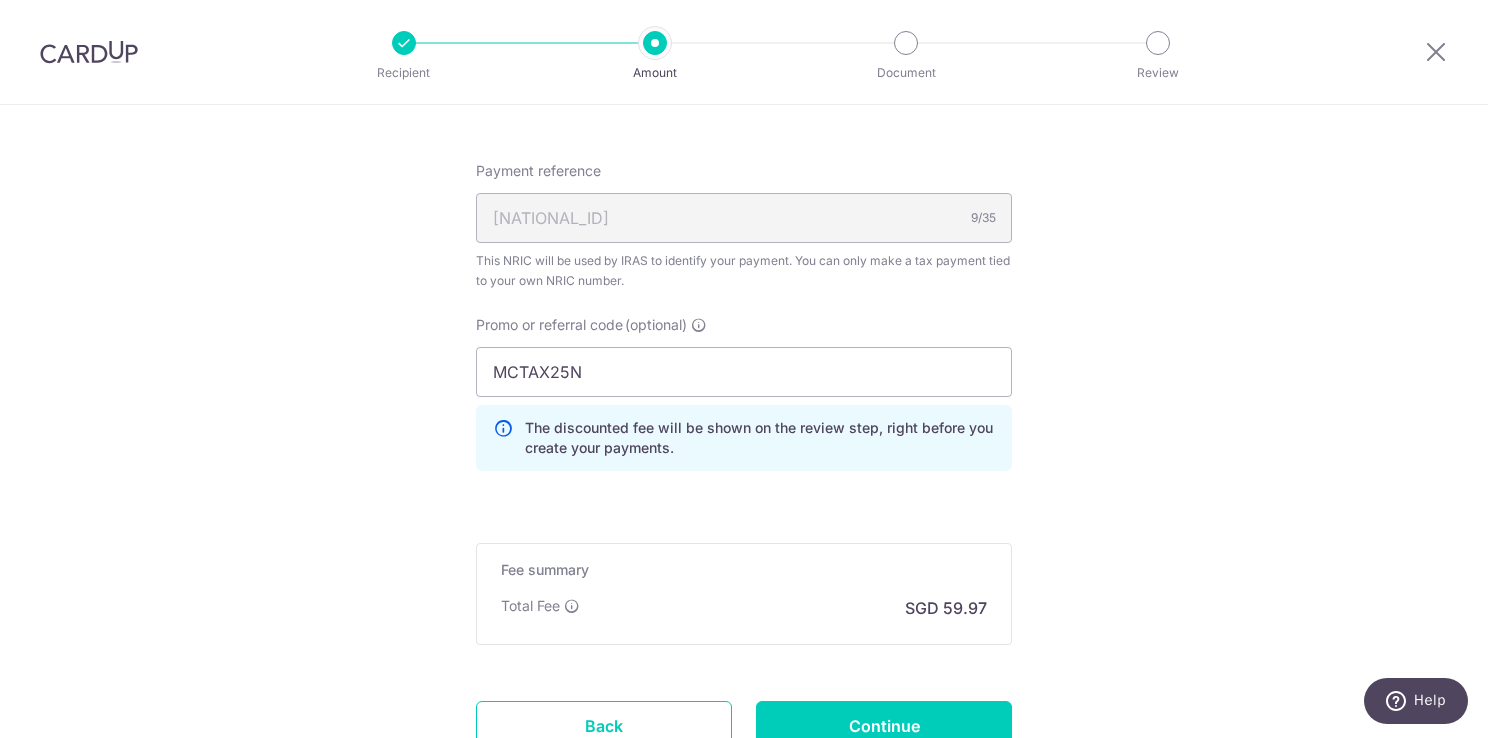 scroll, scrollTop: 1392, scrollLeft: 0, axis: vertical 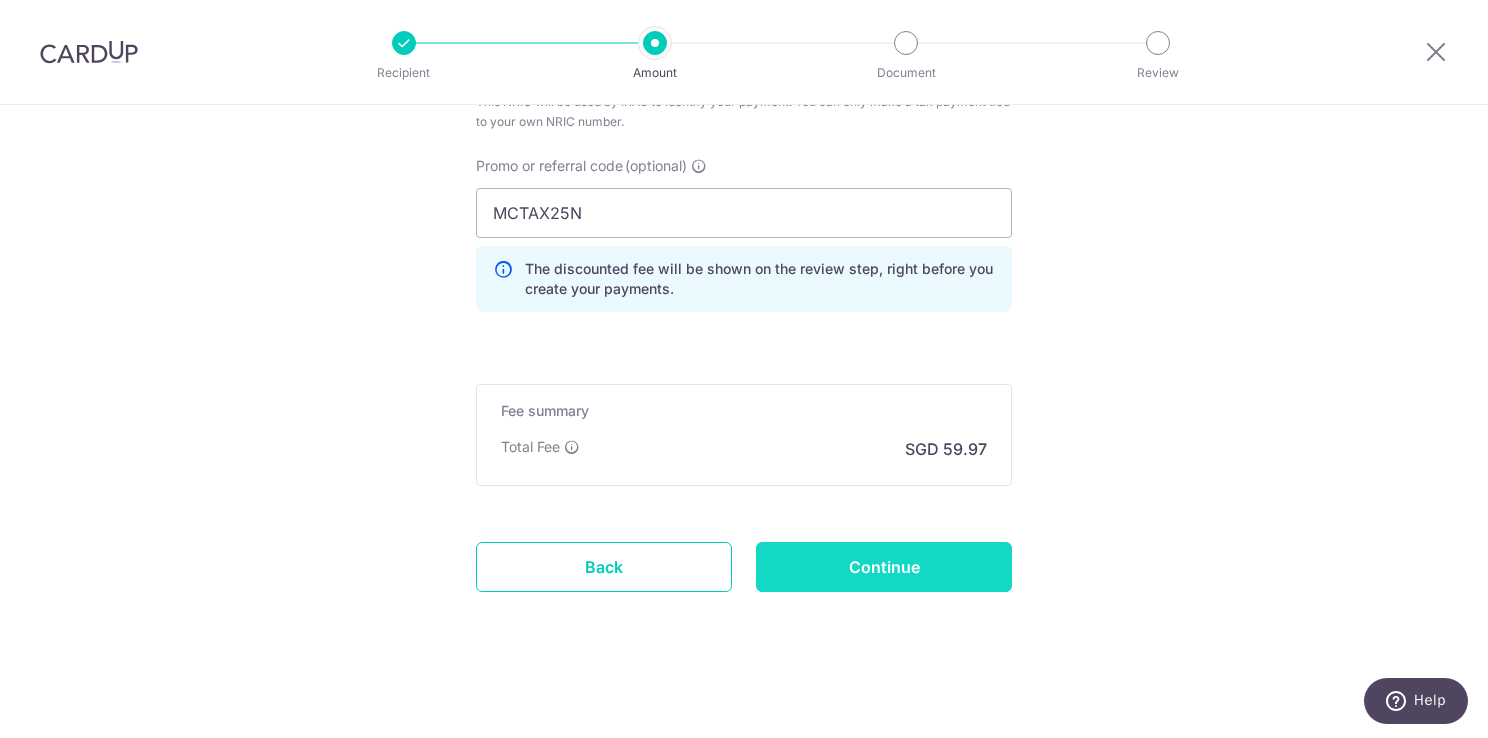 click on "Continue" at bounding box center (884, 567) 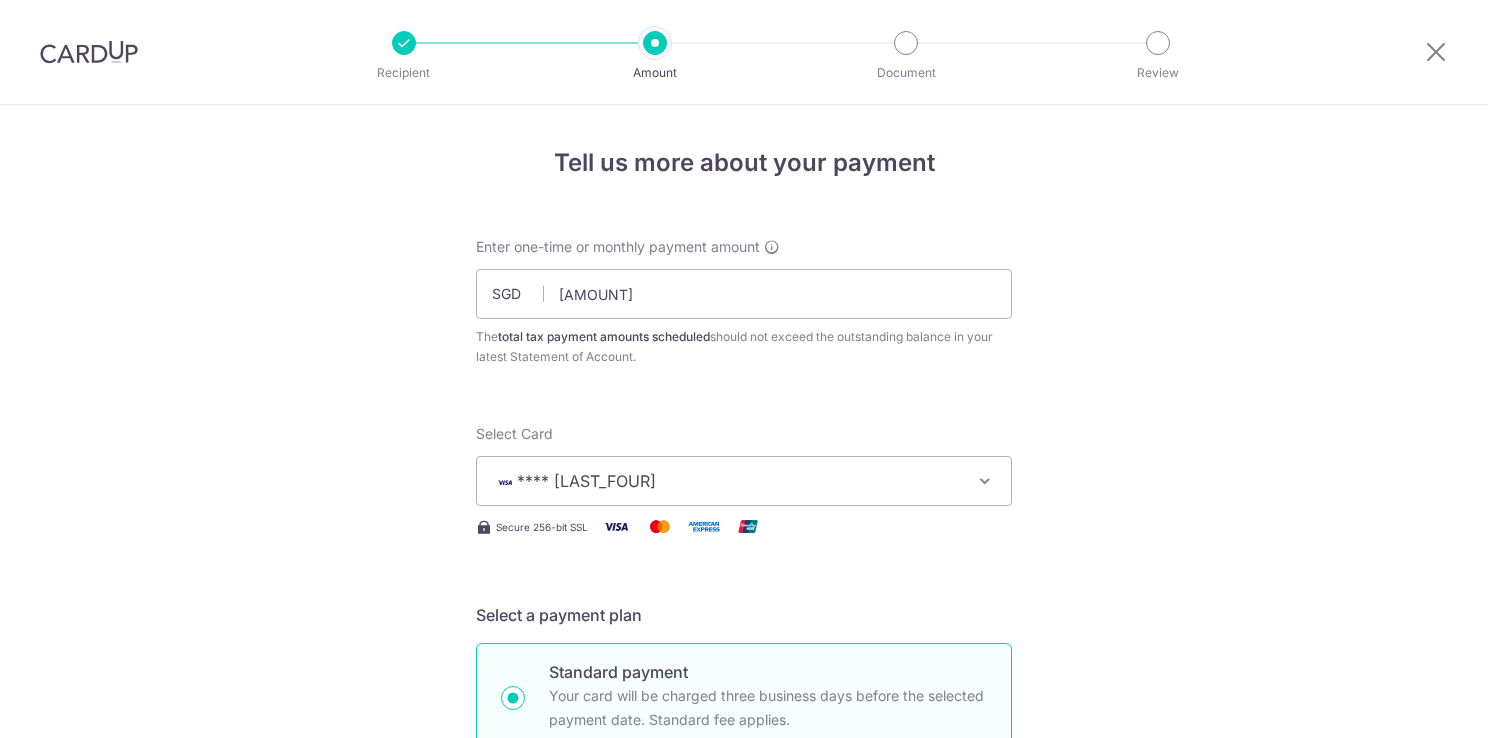 scroll, scrollTop: 0, scrollLeft: 0, axis: both 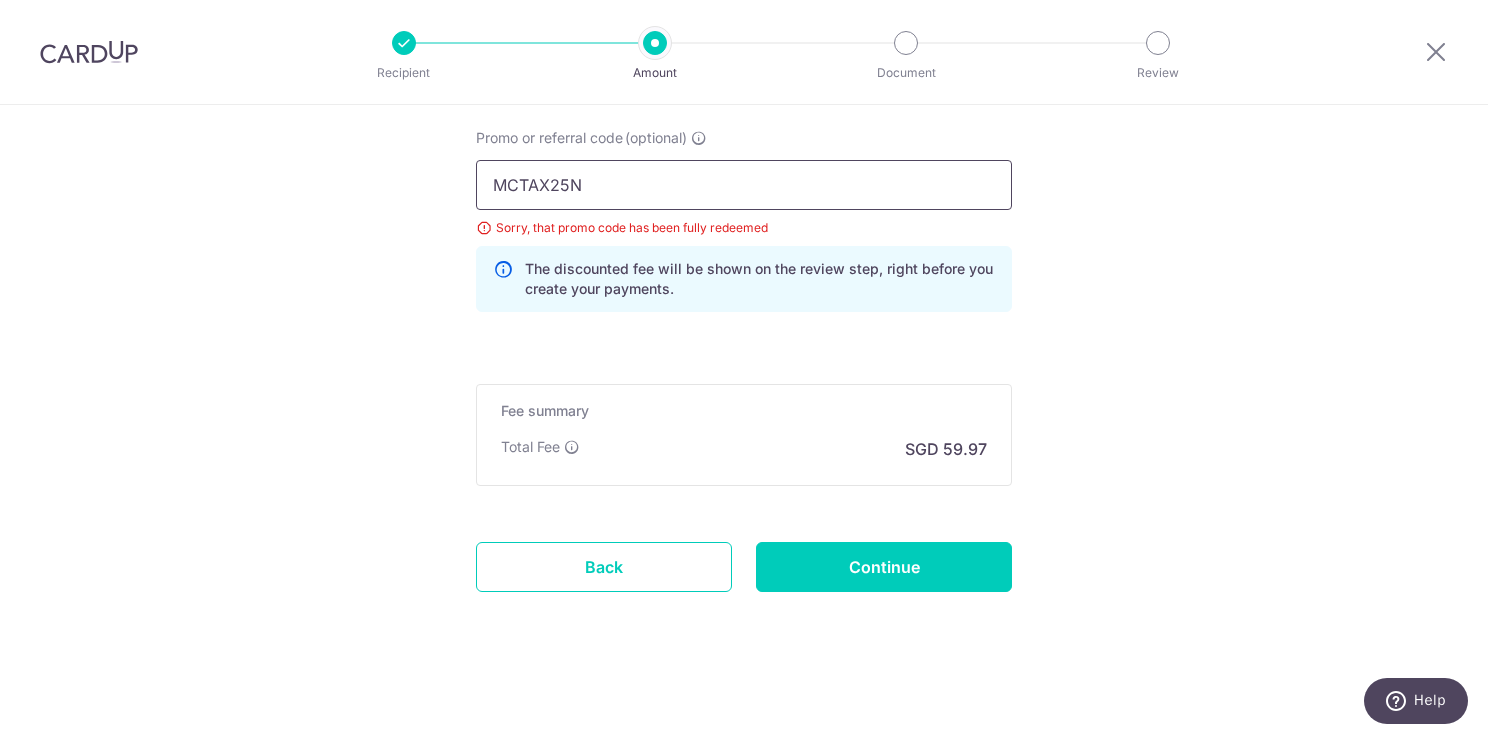 drag, startPoint x: 584, startPoint y: 187, endPoint x: 480, endPoint y: 190, distance: 104.04326 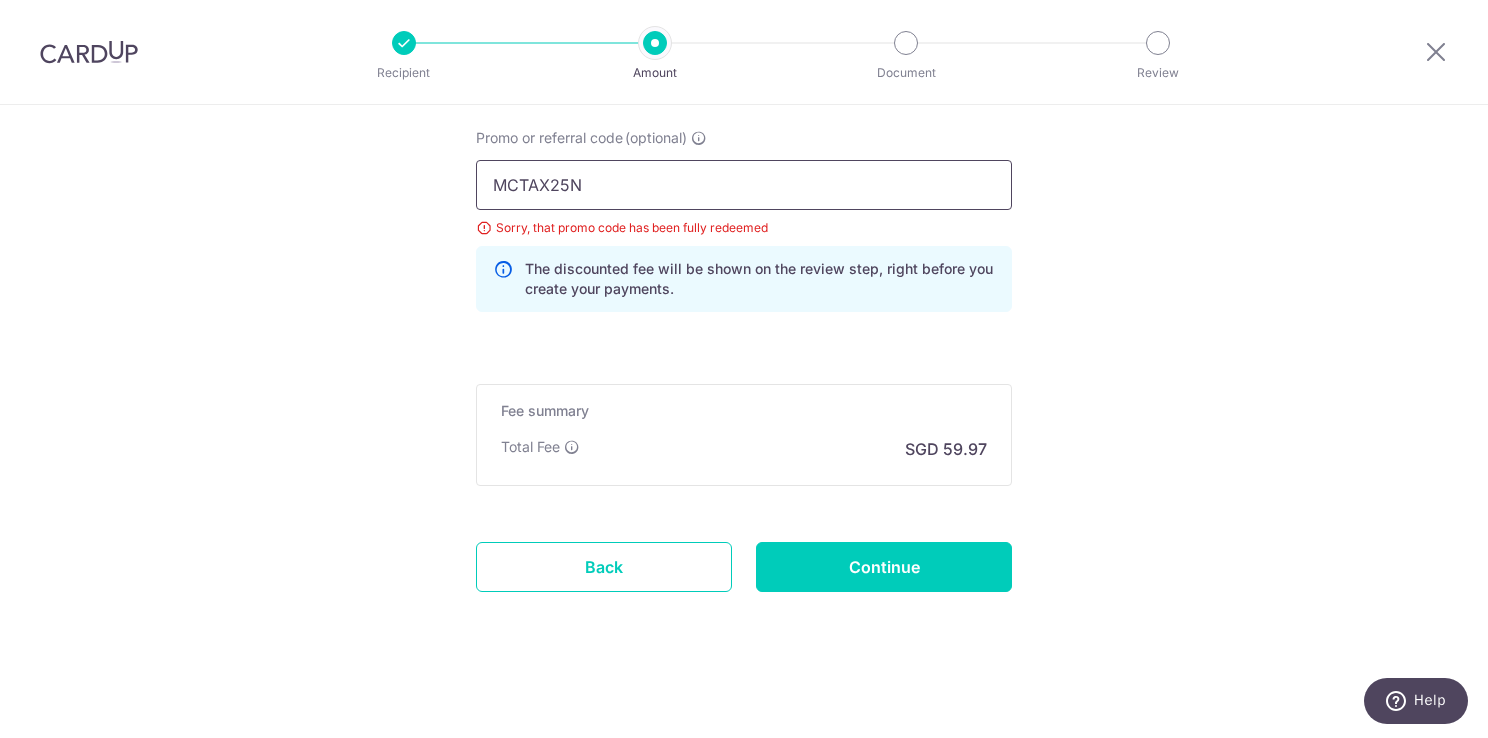 click on "MCTAX25N" at bounding box center (744, 185) 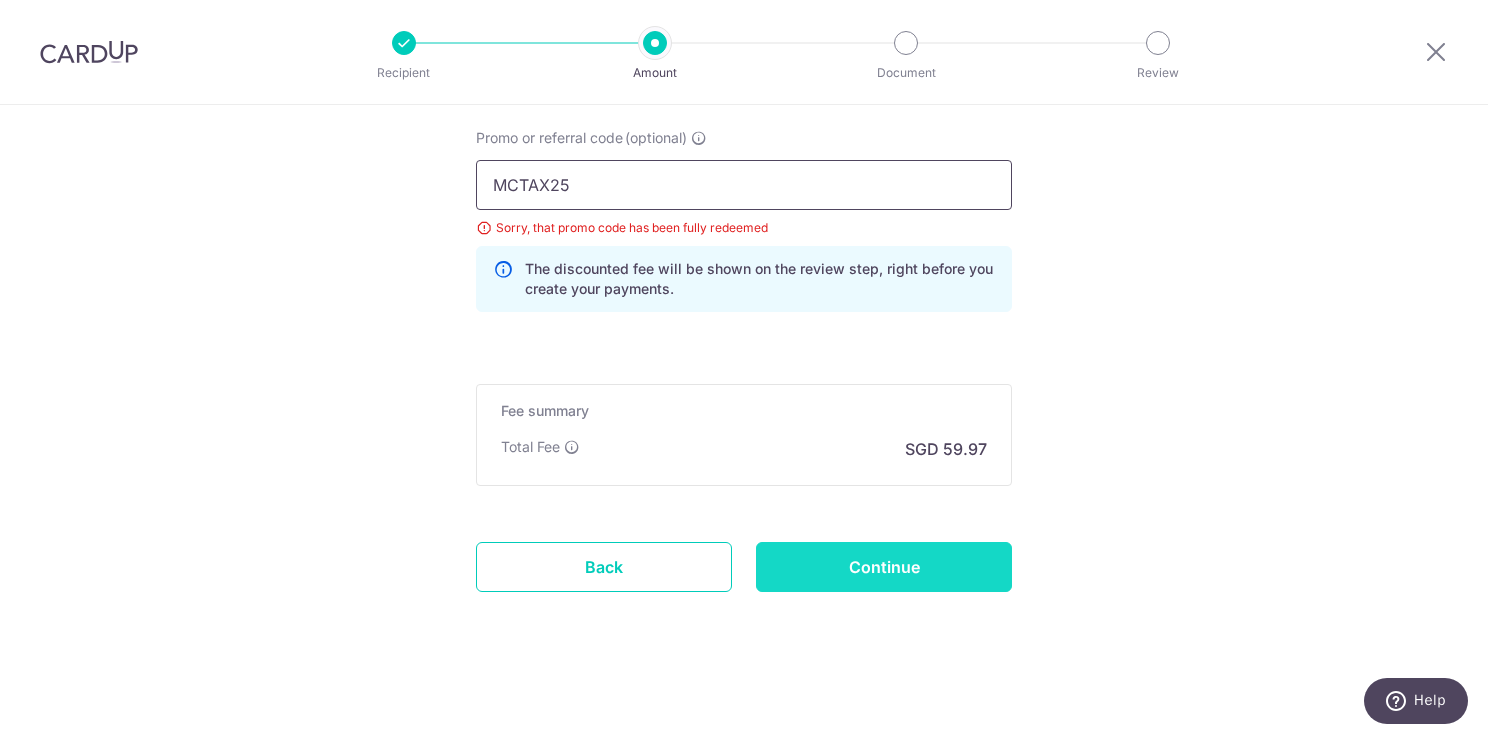 type on "MCTAX25" 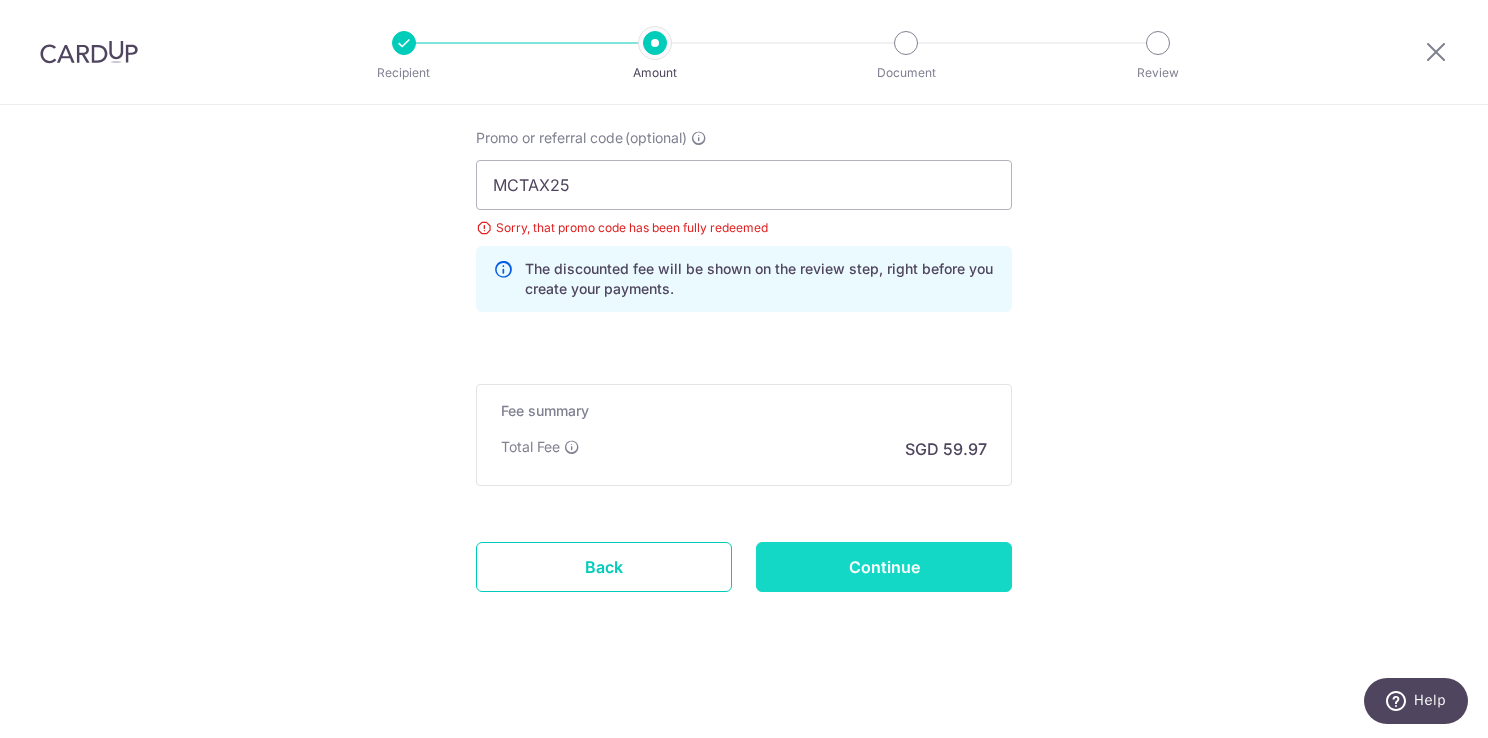 click on "Enter one-time or monthly payment amount
SGD
2,306.42
2306.42
The  total tax payment amounts scheduled  should not exceed the outstanding balance in your latest Statement of Account.
Select Card
**** 0495
Add credit card
Your Cards
**** 0495
Secure 256-bit SSL
Text
New card details
Card" at bounding box center [744, -268] 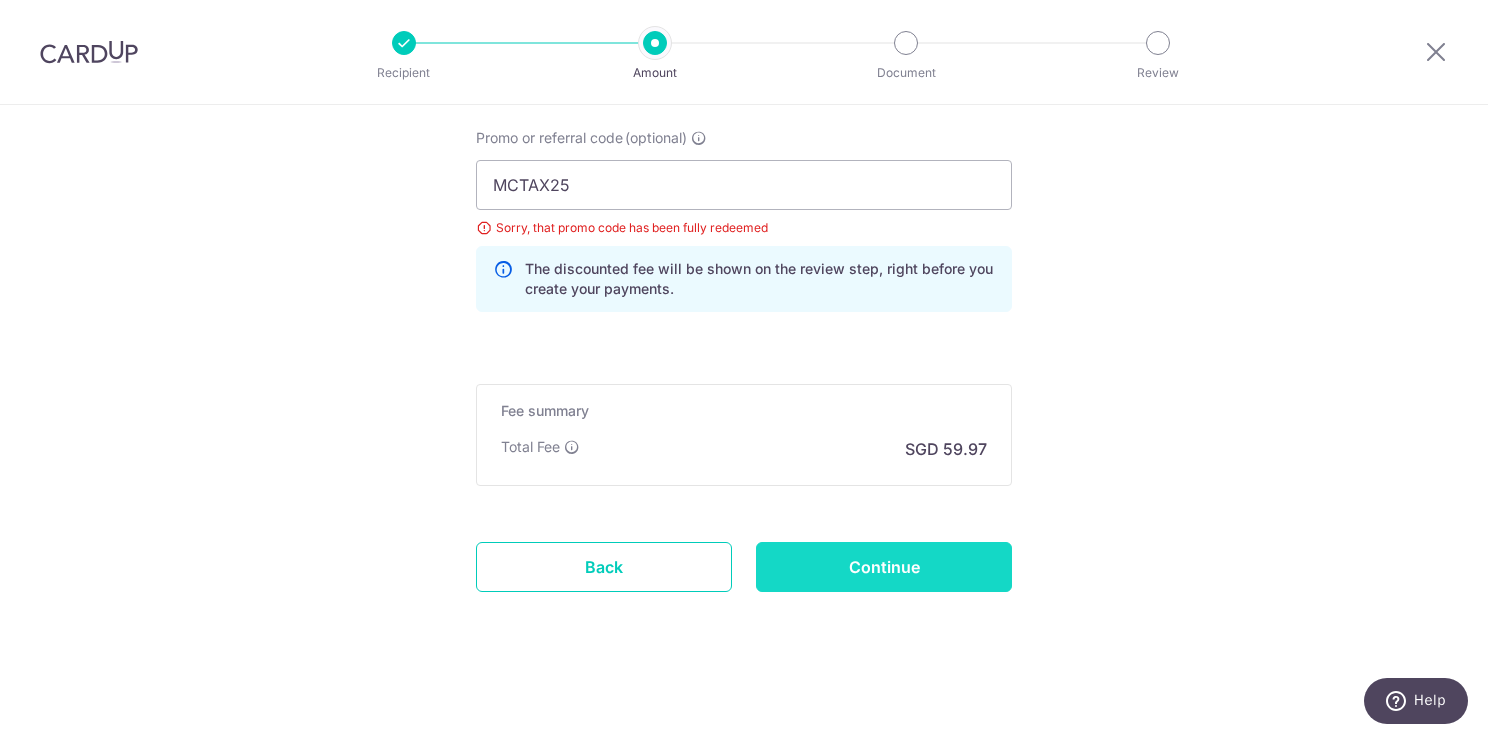 click on "Continue" at bounding box center [884, 567] 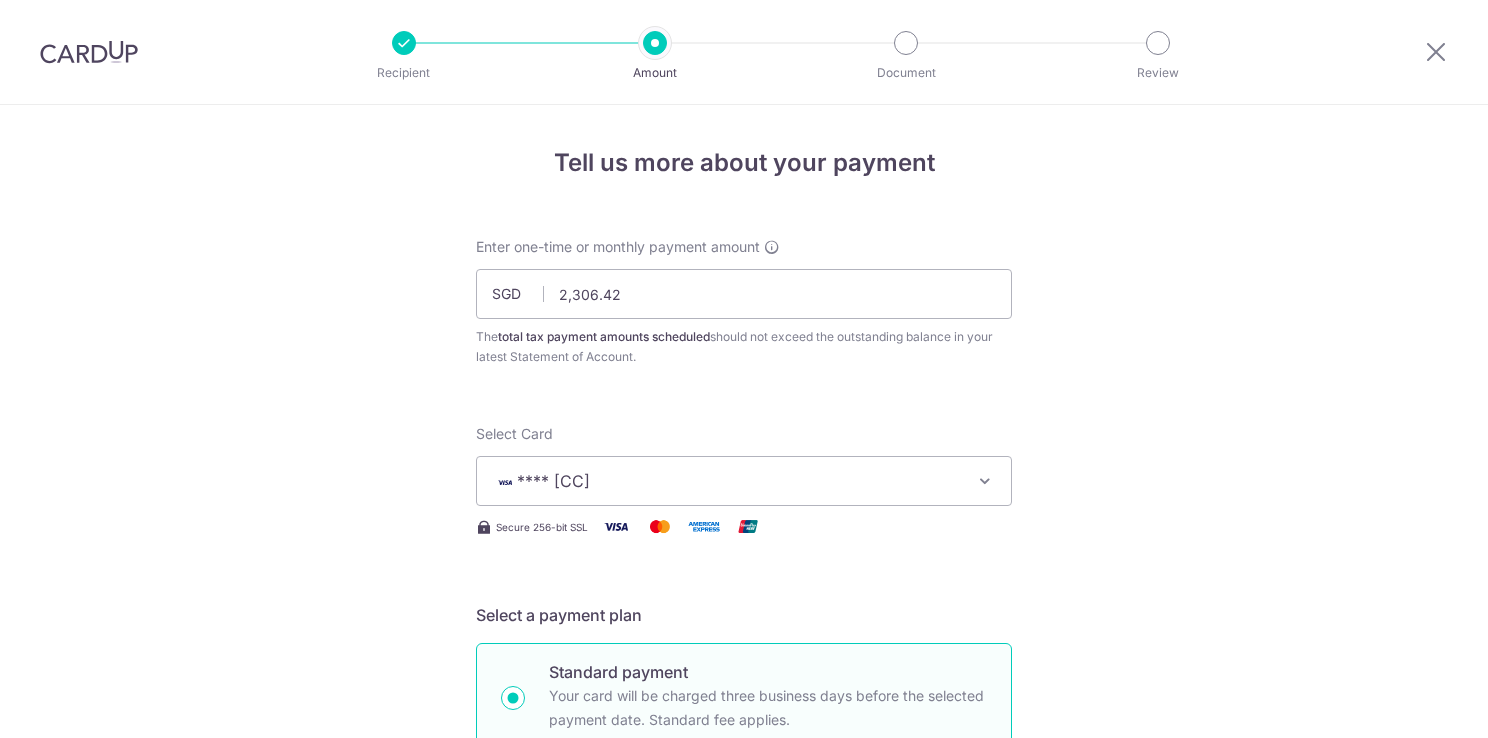 scroll, scrollTop: 0, scrollLeft: 0, axis: both 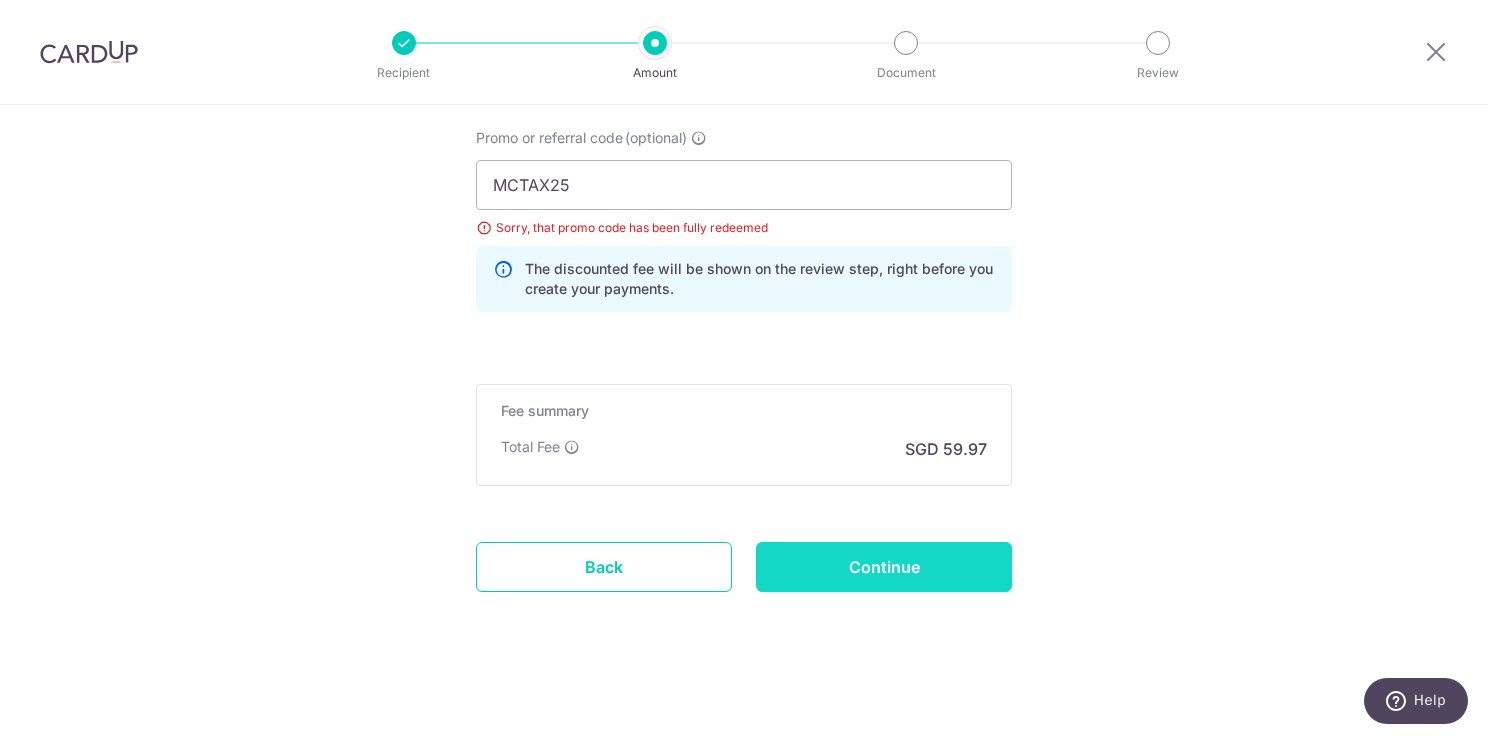 click on "Continue" at bounding box center [884, 567] 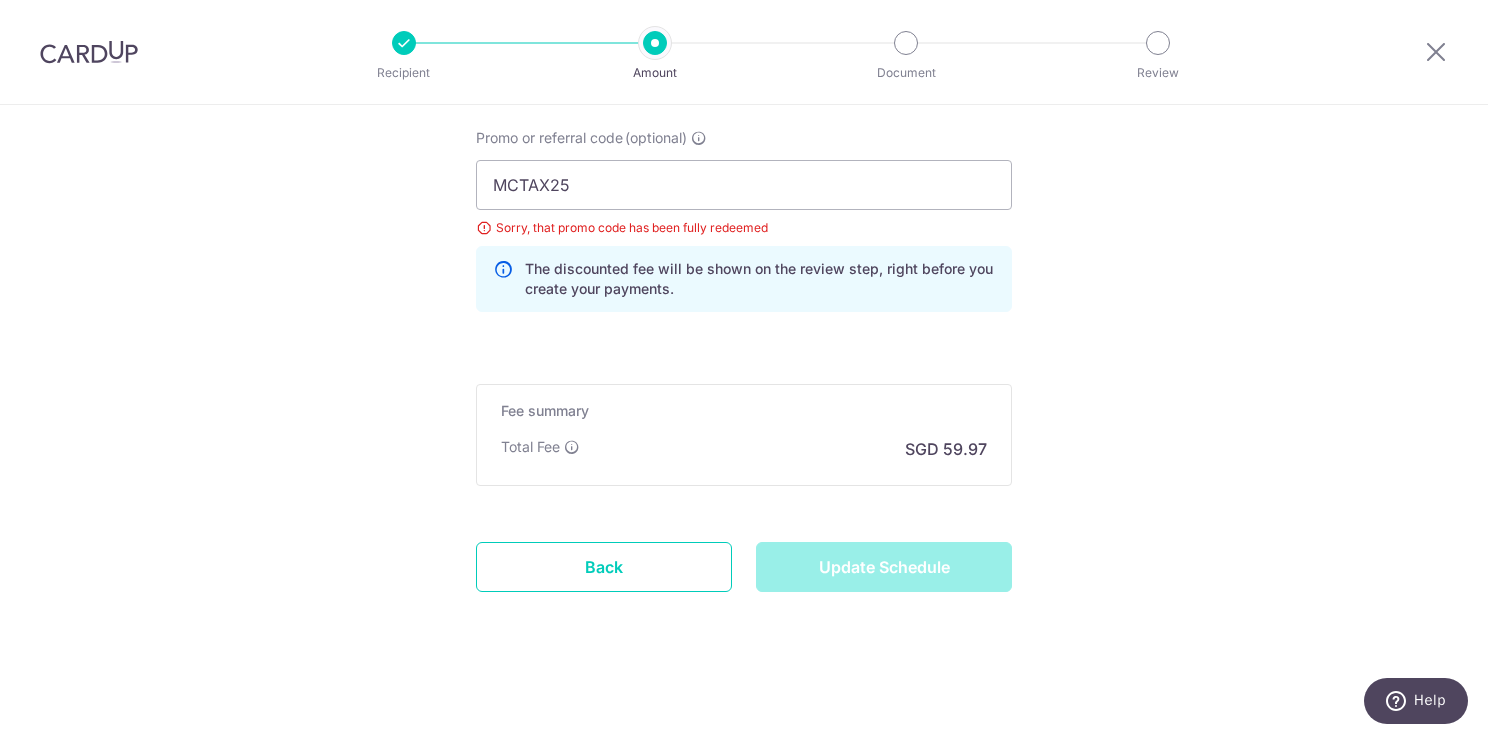type on "Update Schedule" 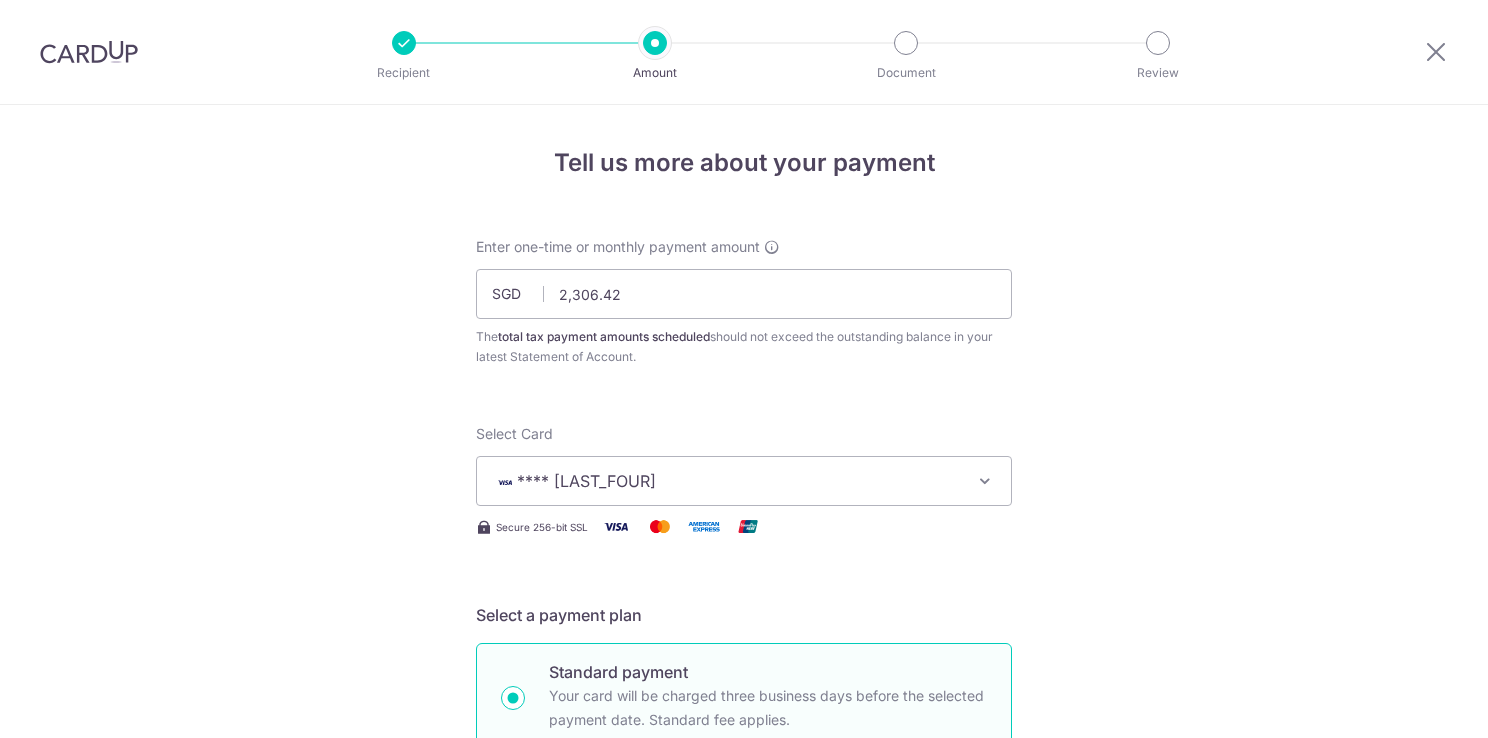 scroll, scrollTop: 0, scrollLeft: 0, axis: both 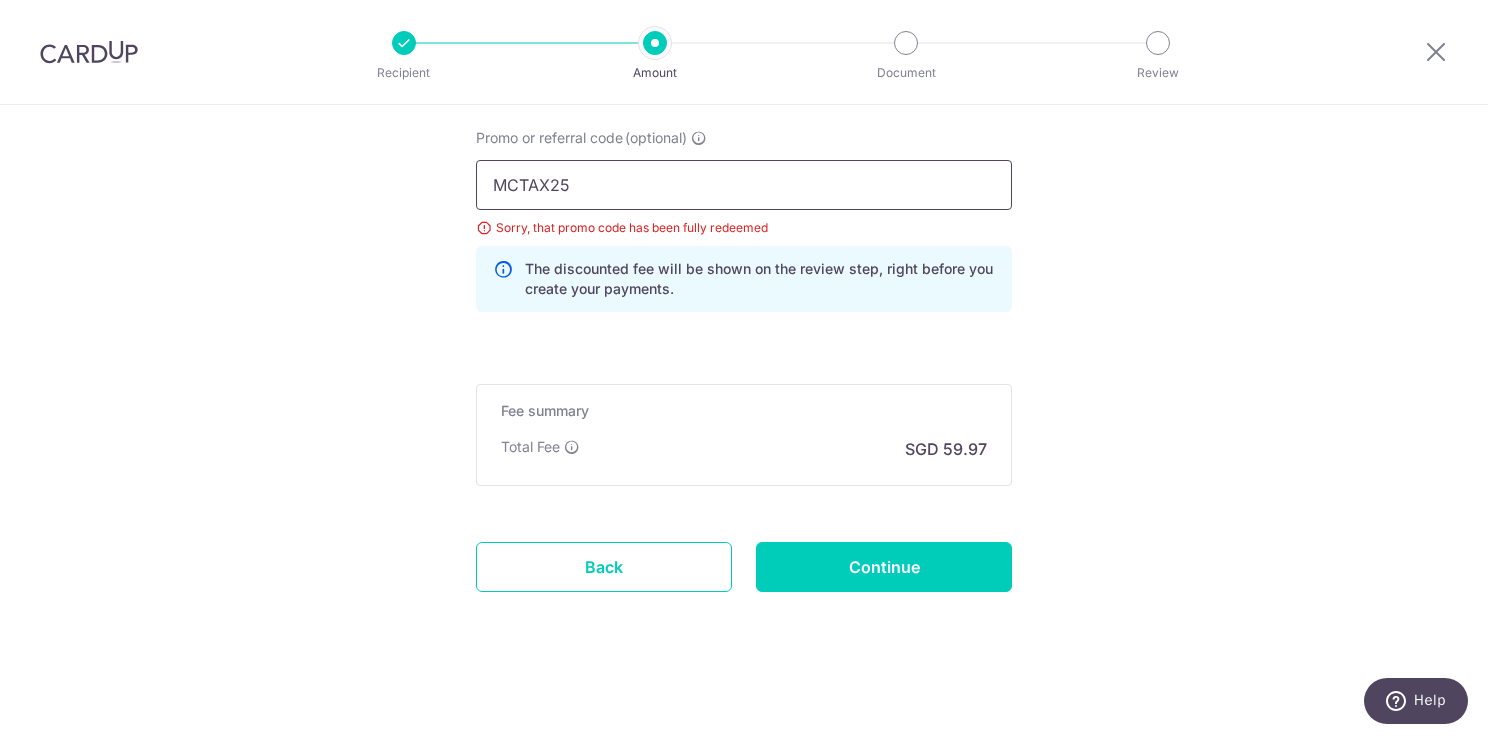 drag, startPoint x: 564, startPoint y: 176, endPoint x: 430, endPoint y: 174, distance: 134.01492 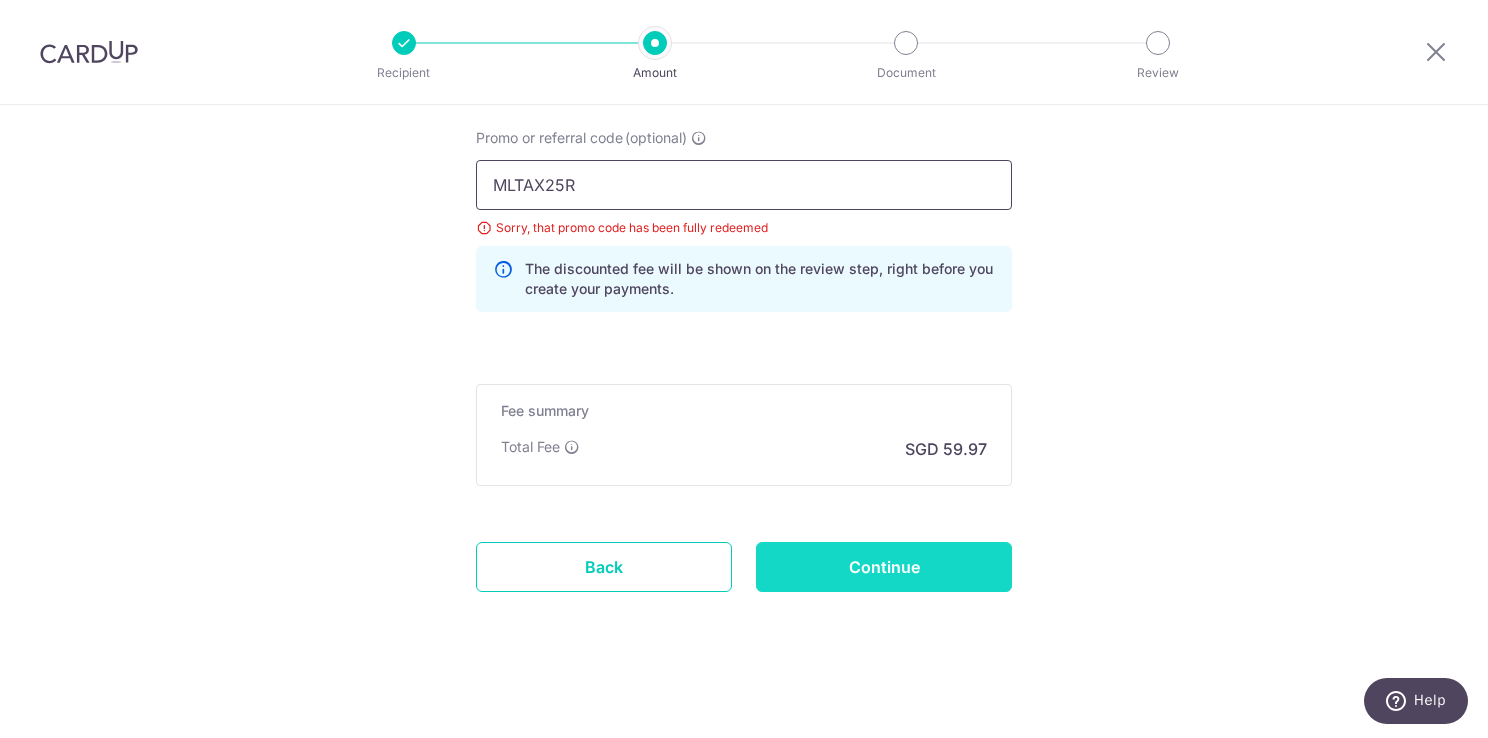 type on "MLTAX25R" 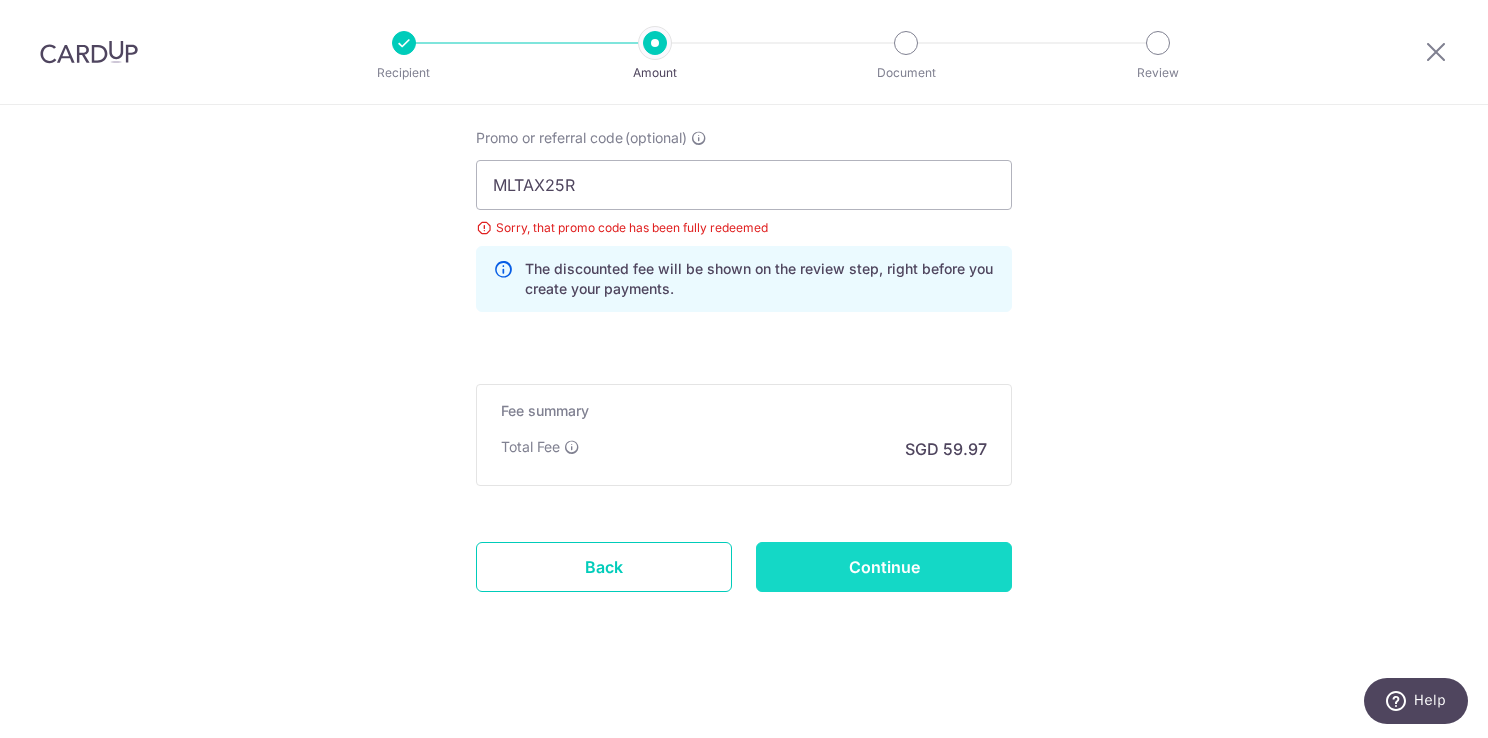 click on "Continue" at bounding box center [884, 567] 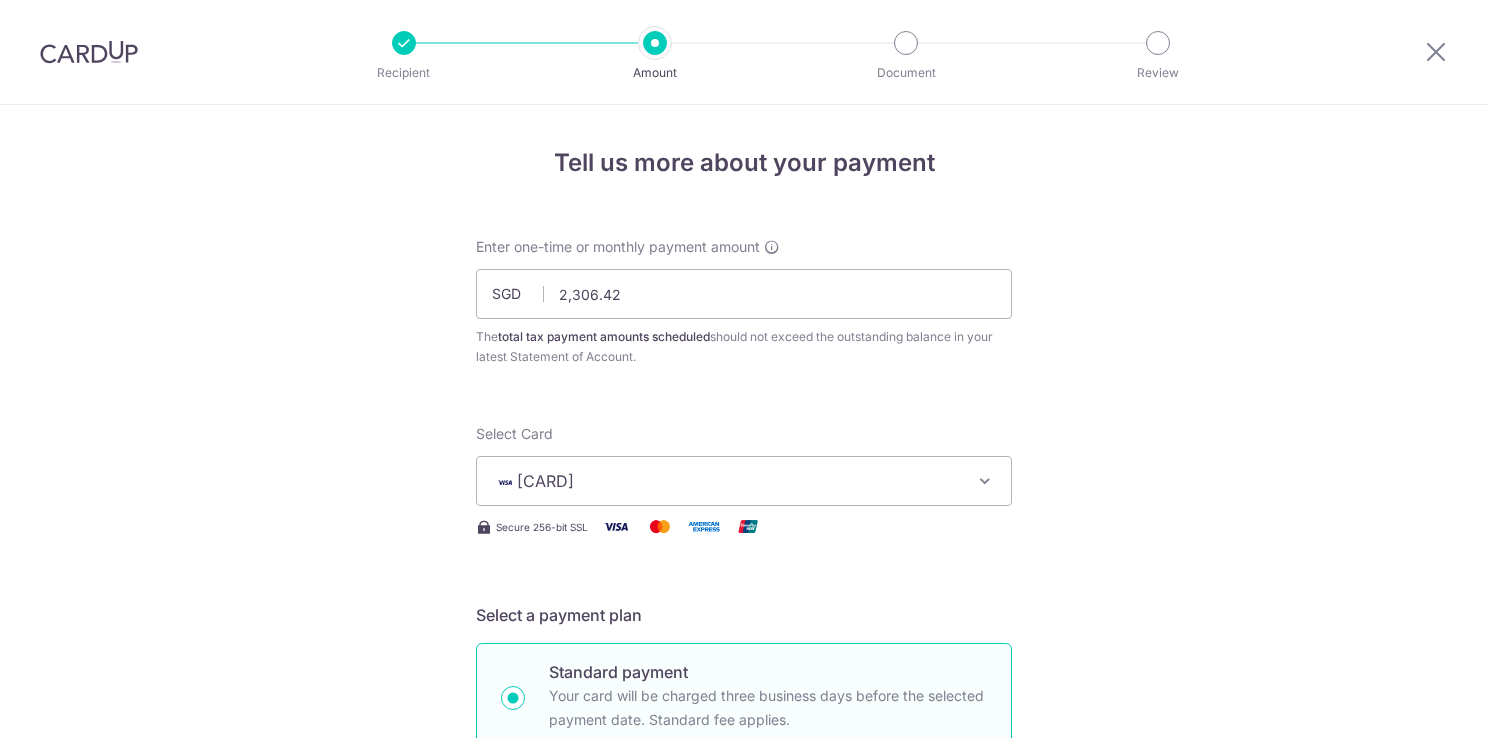 scroll, scrollTop: 0, scrollLeft: 0, axis: both 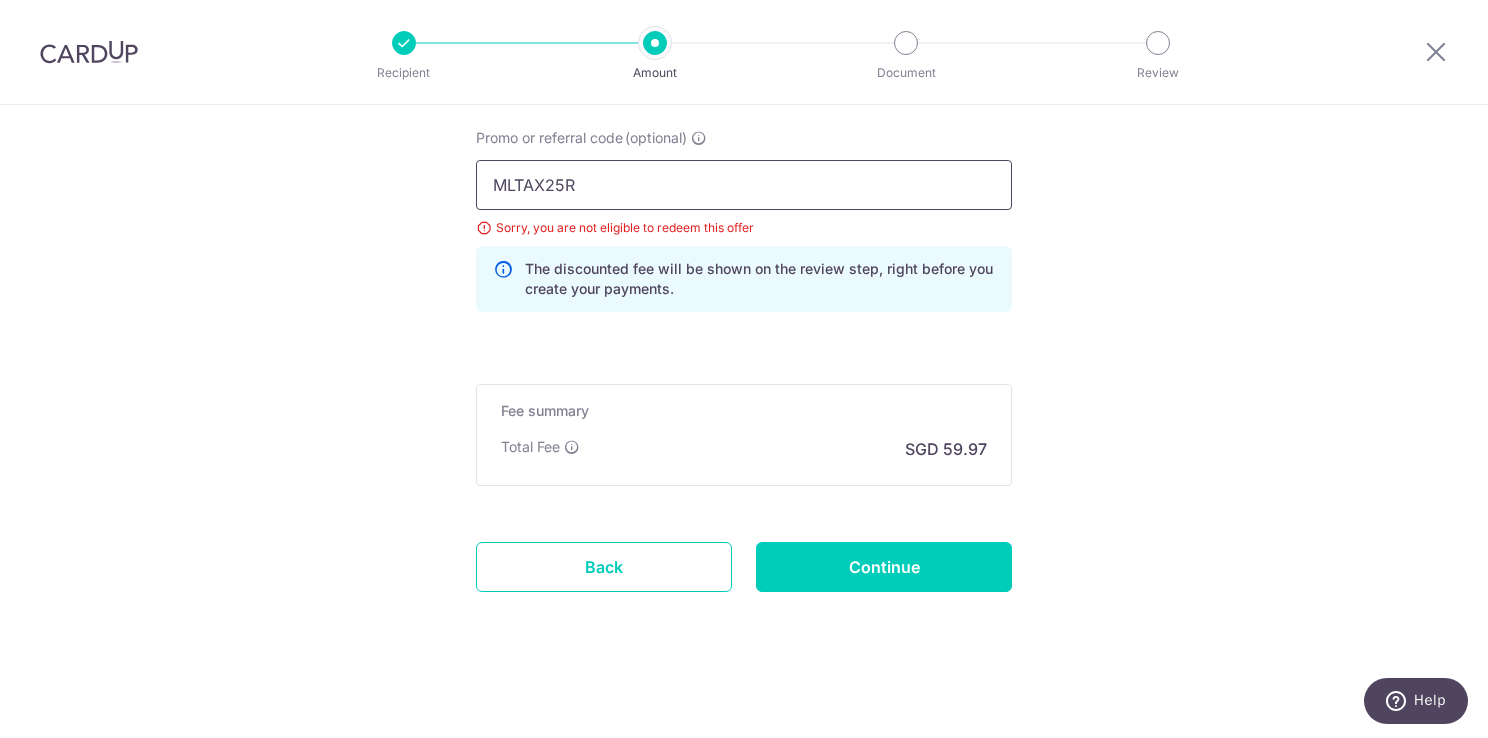 drag, startPoint x: 588, startPoint y: 182, endPoint x: 424, endPoint y: 193, distance: 164.36848 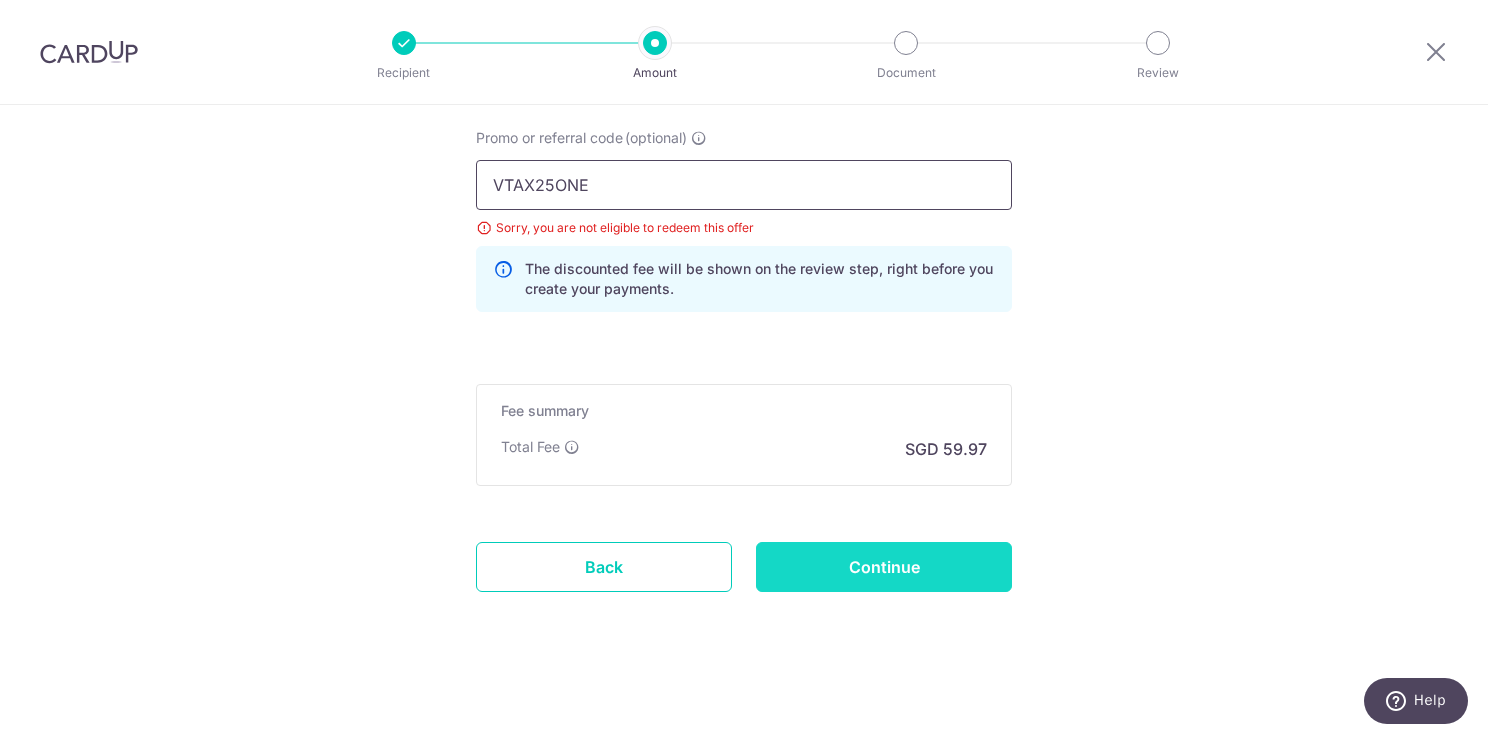 type on "VTAX25ONE" 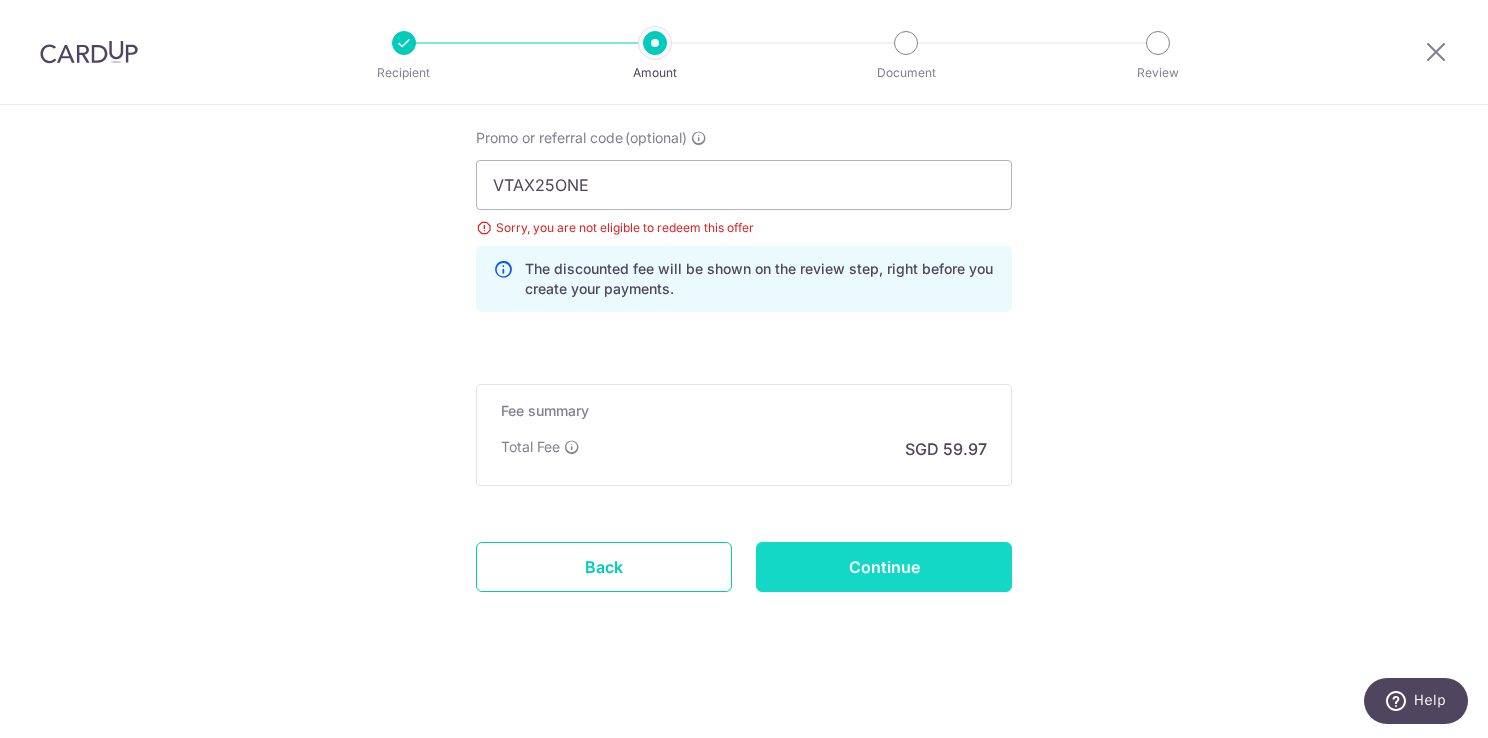 click on "Continue" at bounding box center [884, 567] 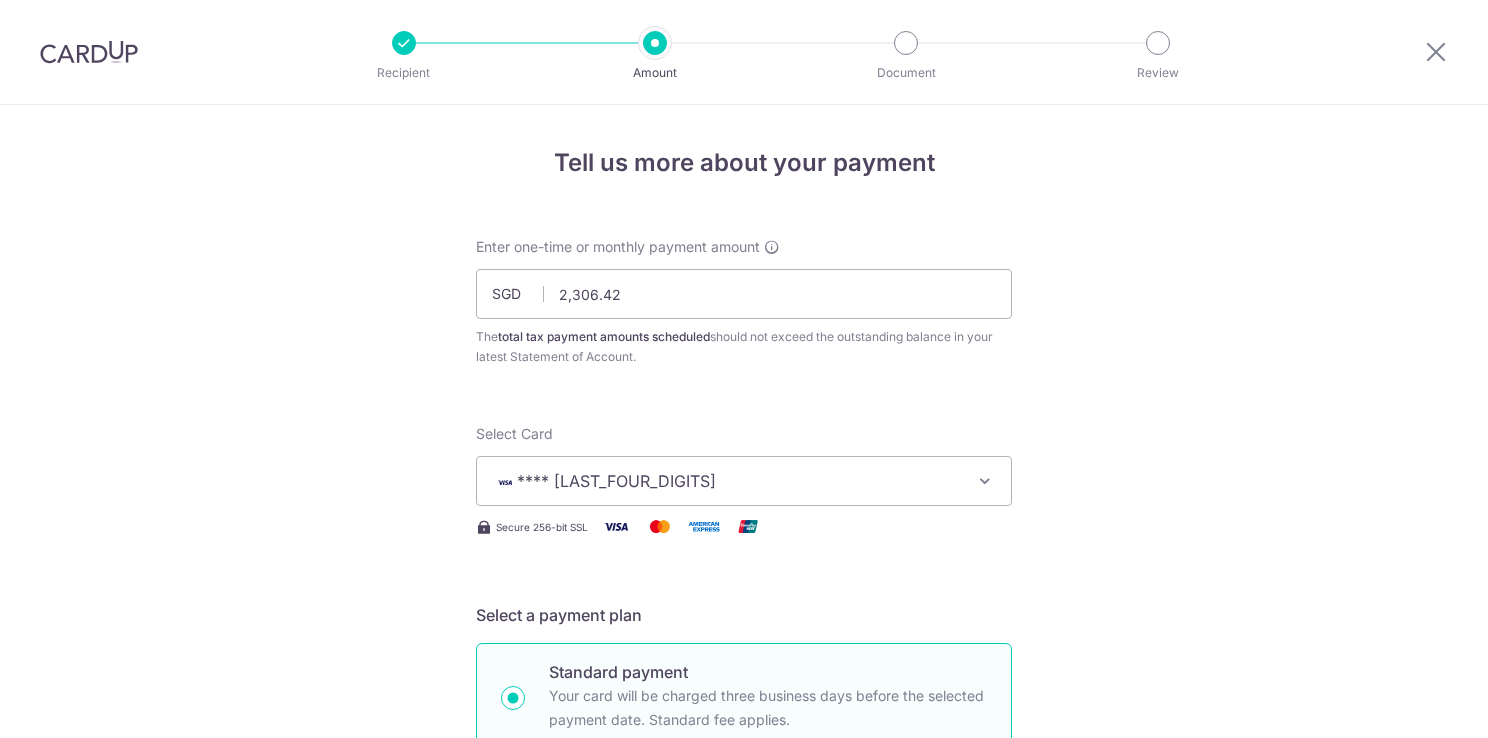 scroll, scrollTop: 0, scrollLeft: 0, axis: both 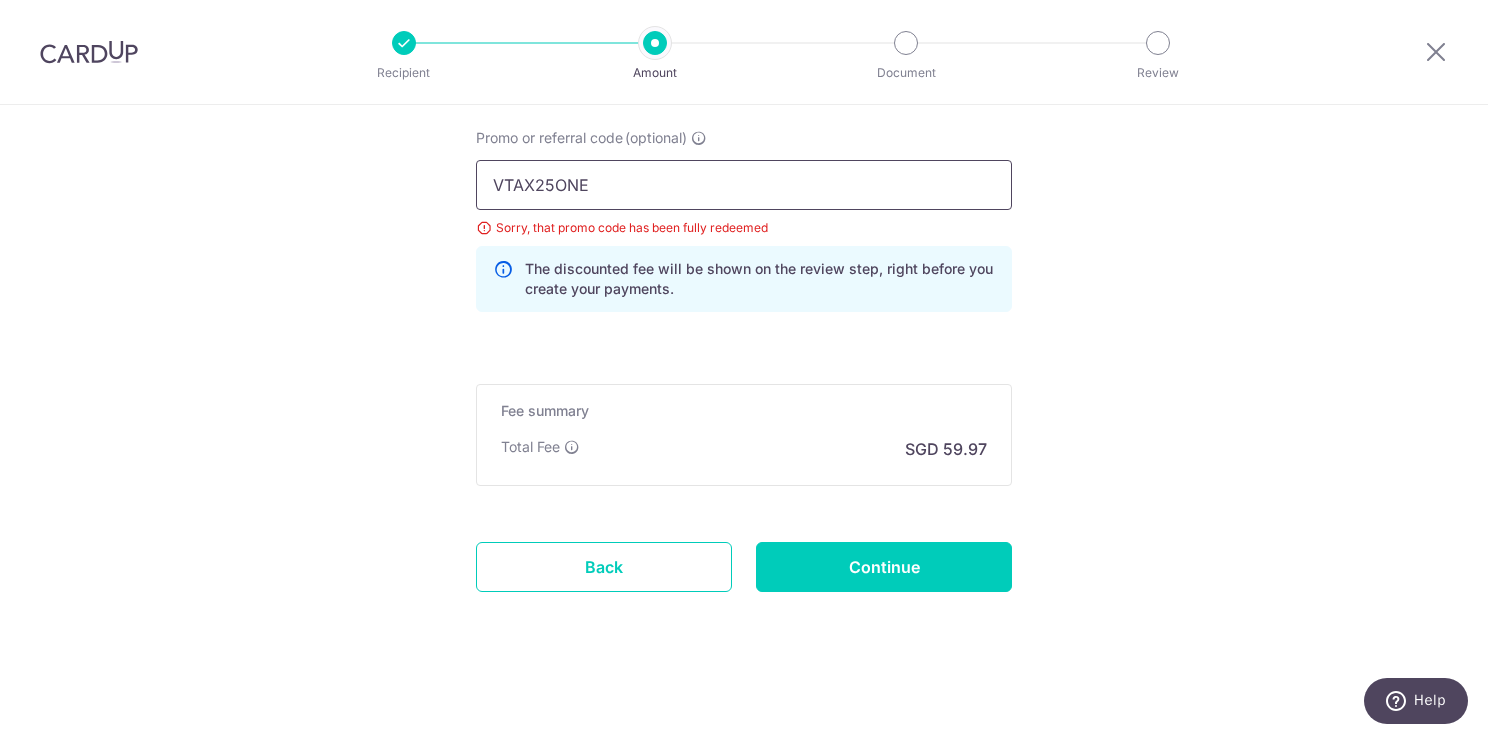 drag, startPoint x: 600, startPoint y: 168, endPoint x: 451, endPoint y: 170, distance: 149.01343 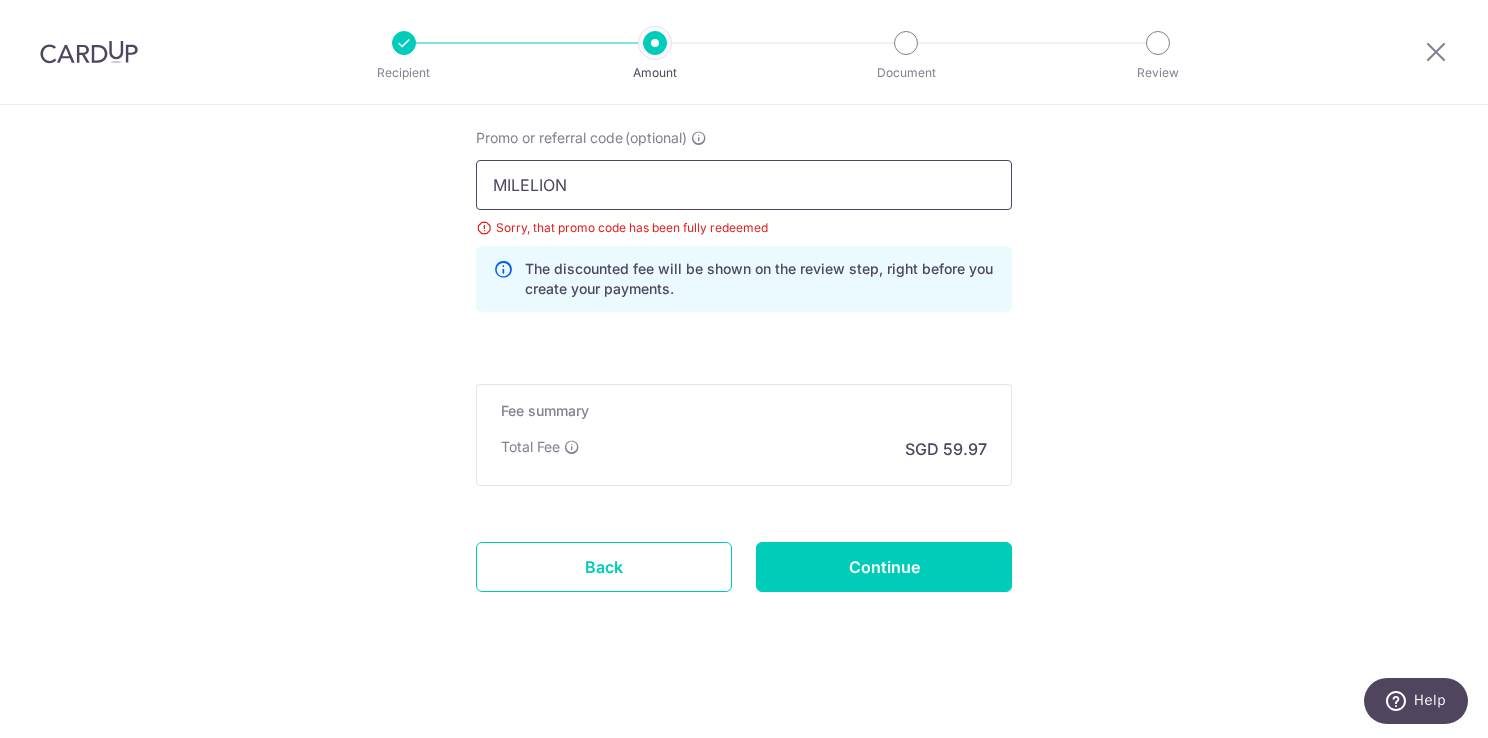 type on "MILELION" 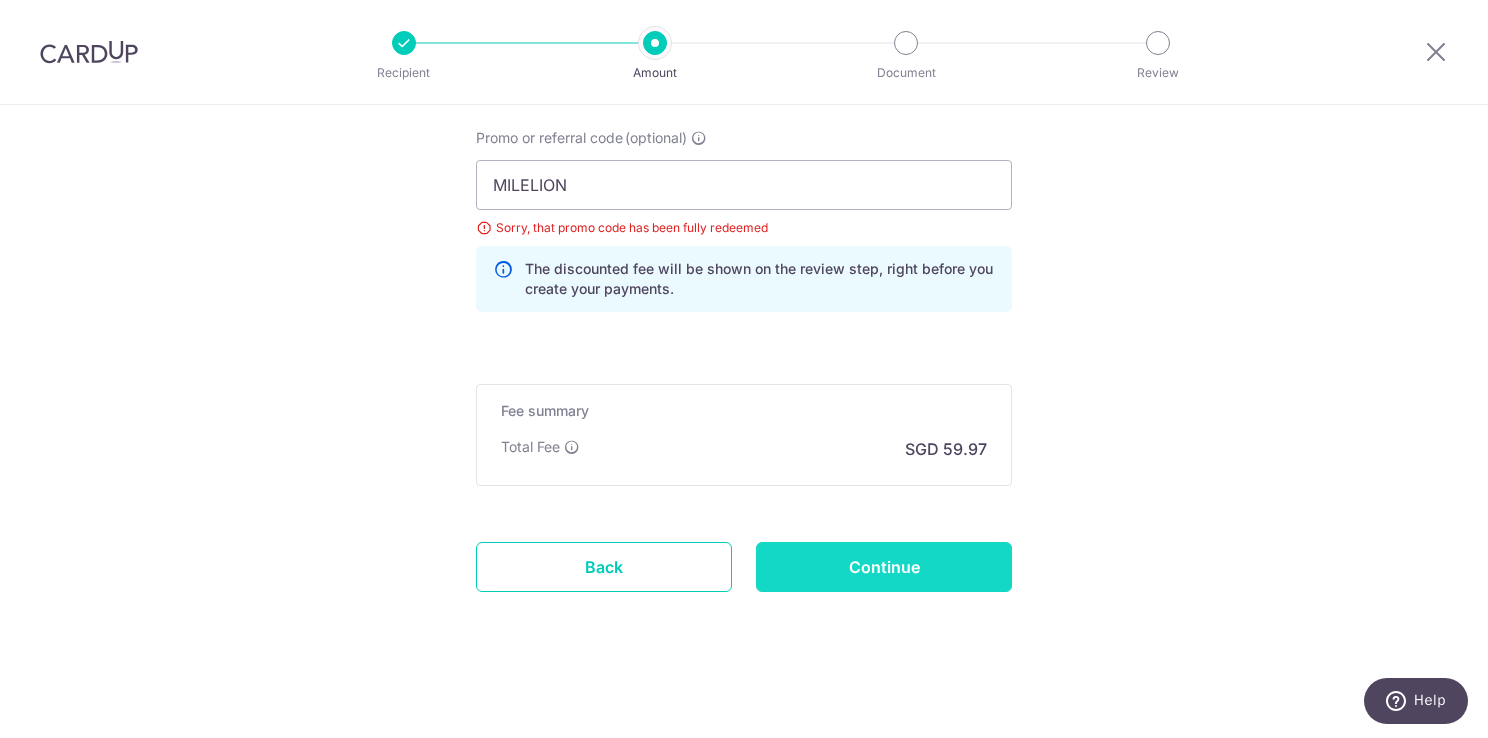 click on "Continue" at bounding box center (884, 567) 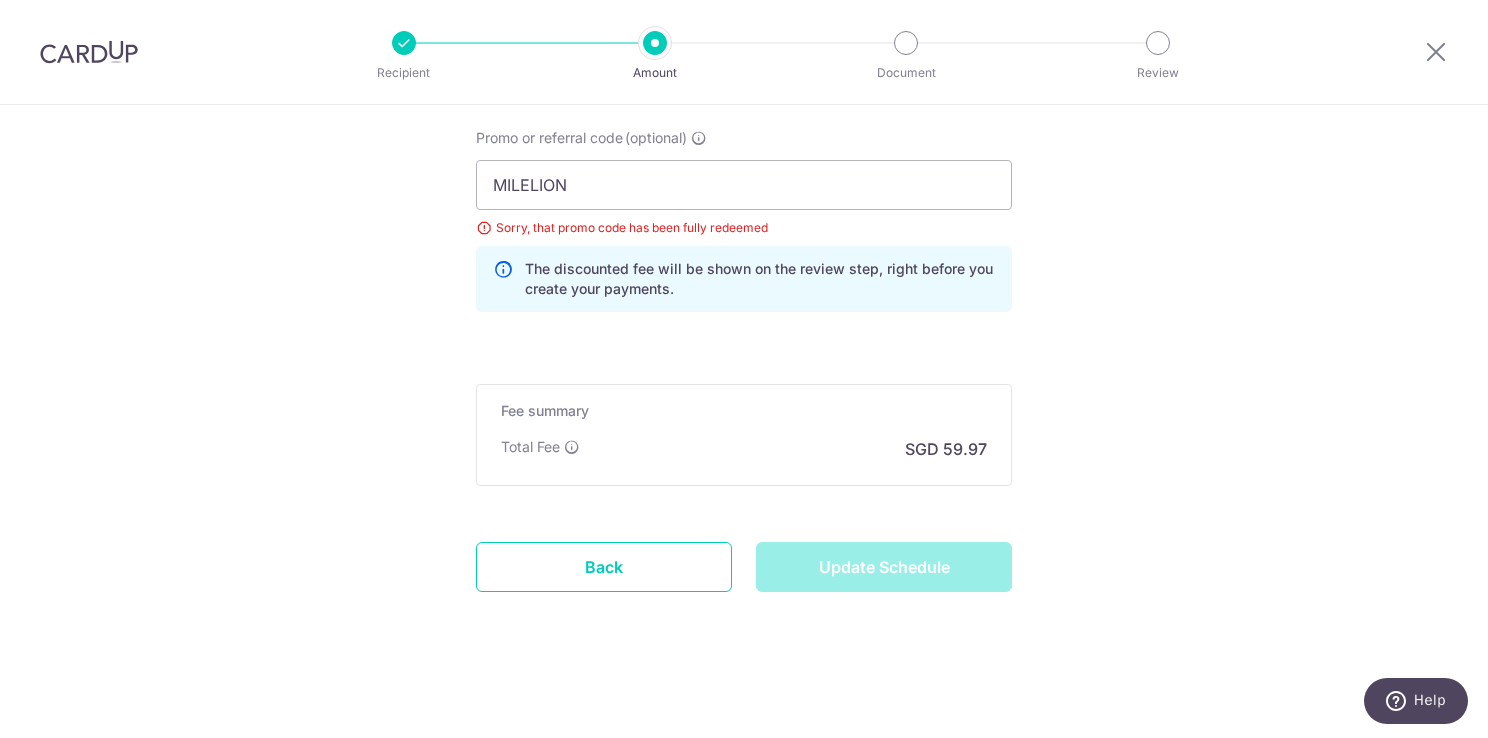 type on "Update Schedule" 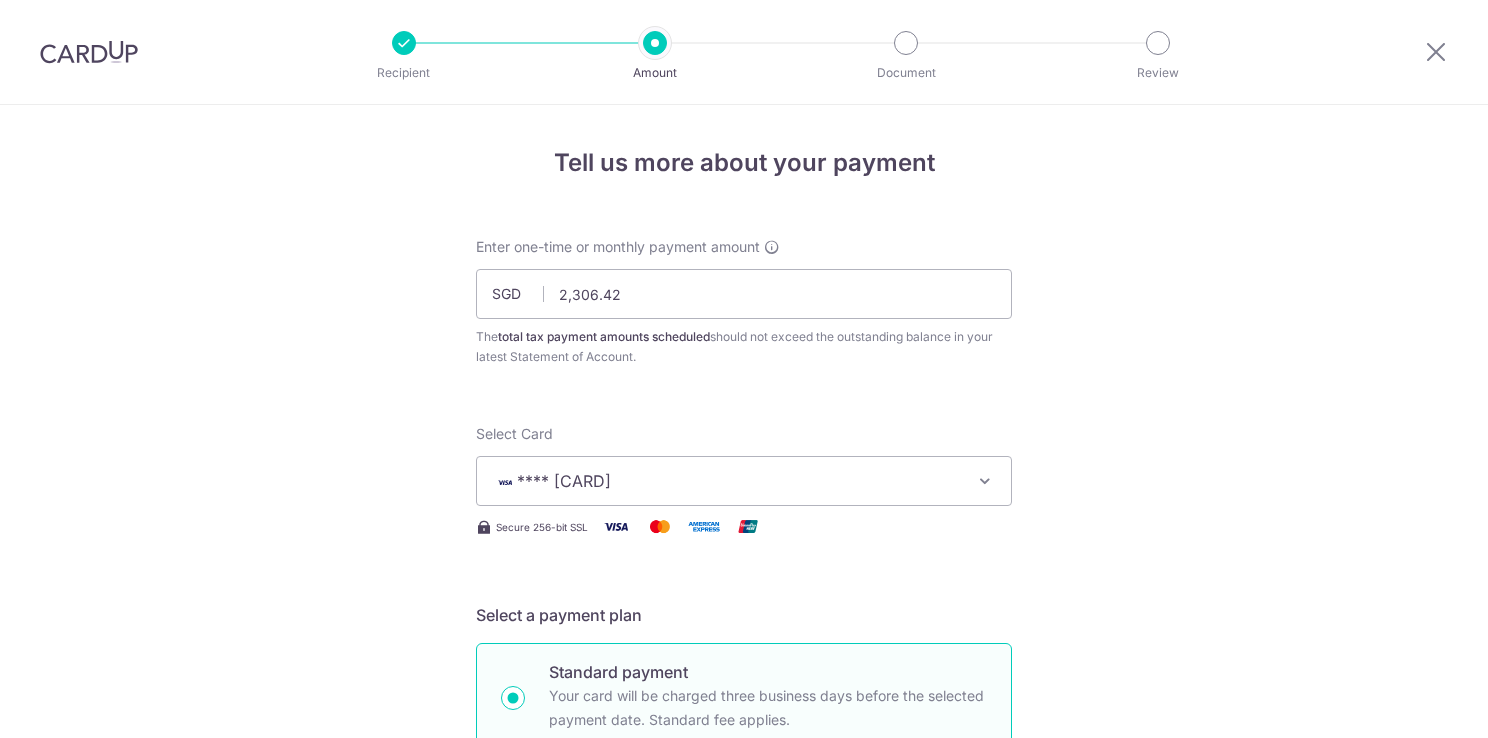 scroll, scrollTop: 0, scrollLeft: 0, axis: both 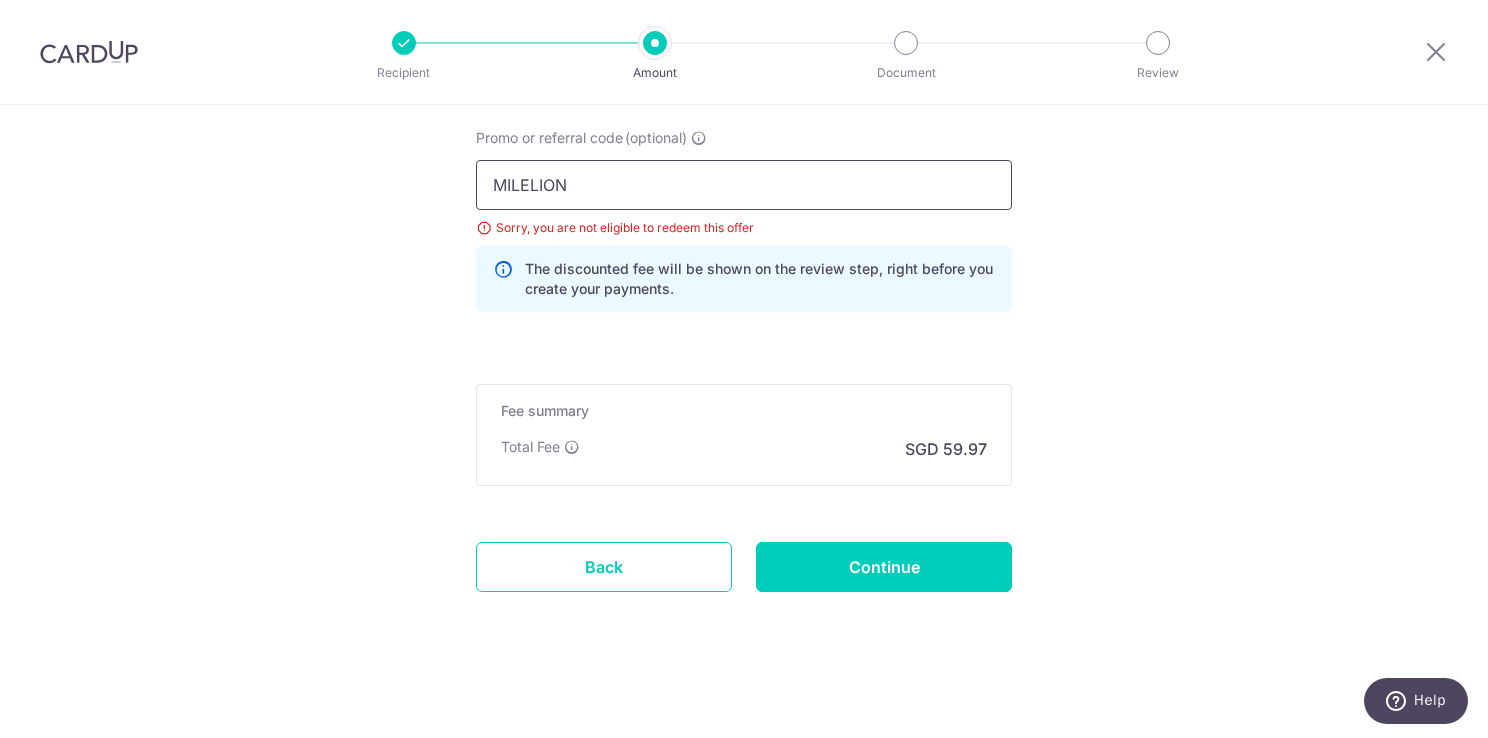 drag, startPoint x: 568, startPoint y: 170, endPoint x: 435, endPoint y: 179, distance: 133.30417 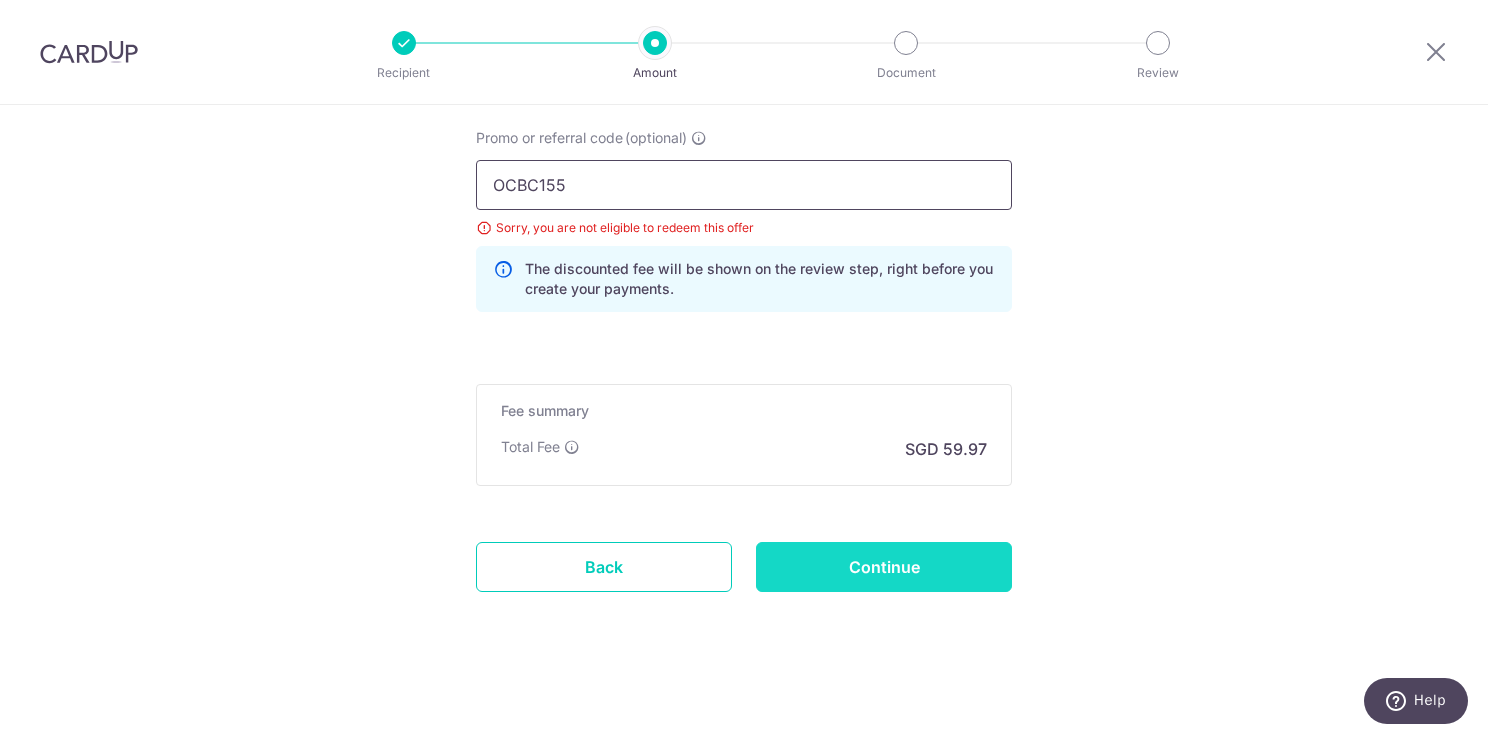 type on "OCBC155" 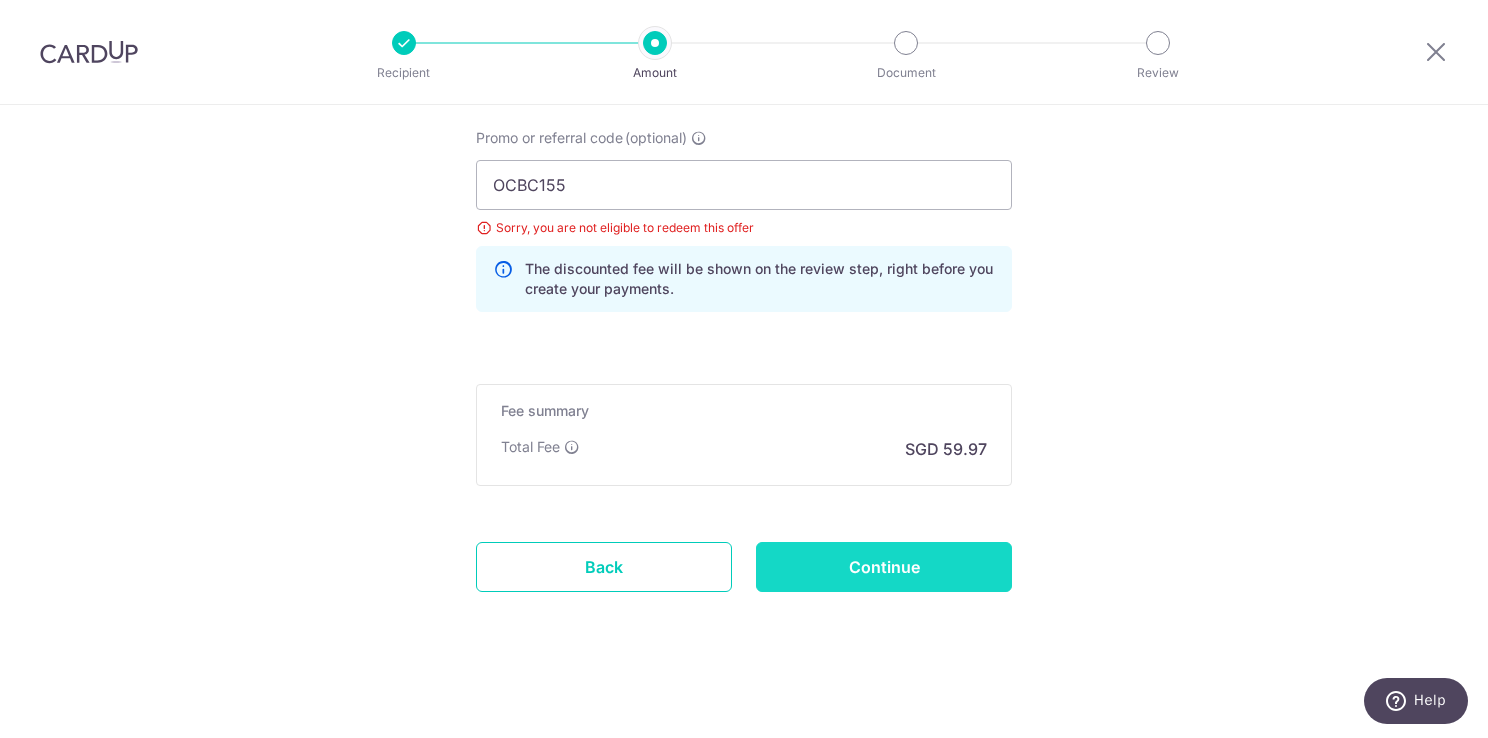 click on "Continue" at bounding box center (884, 567) 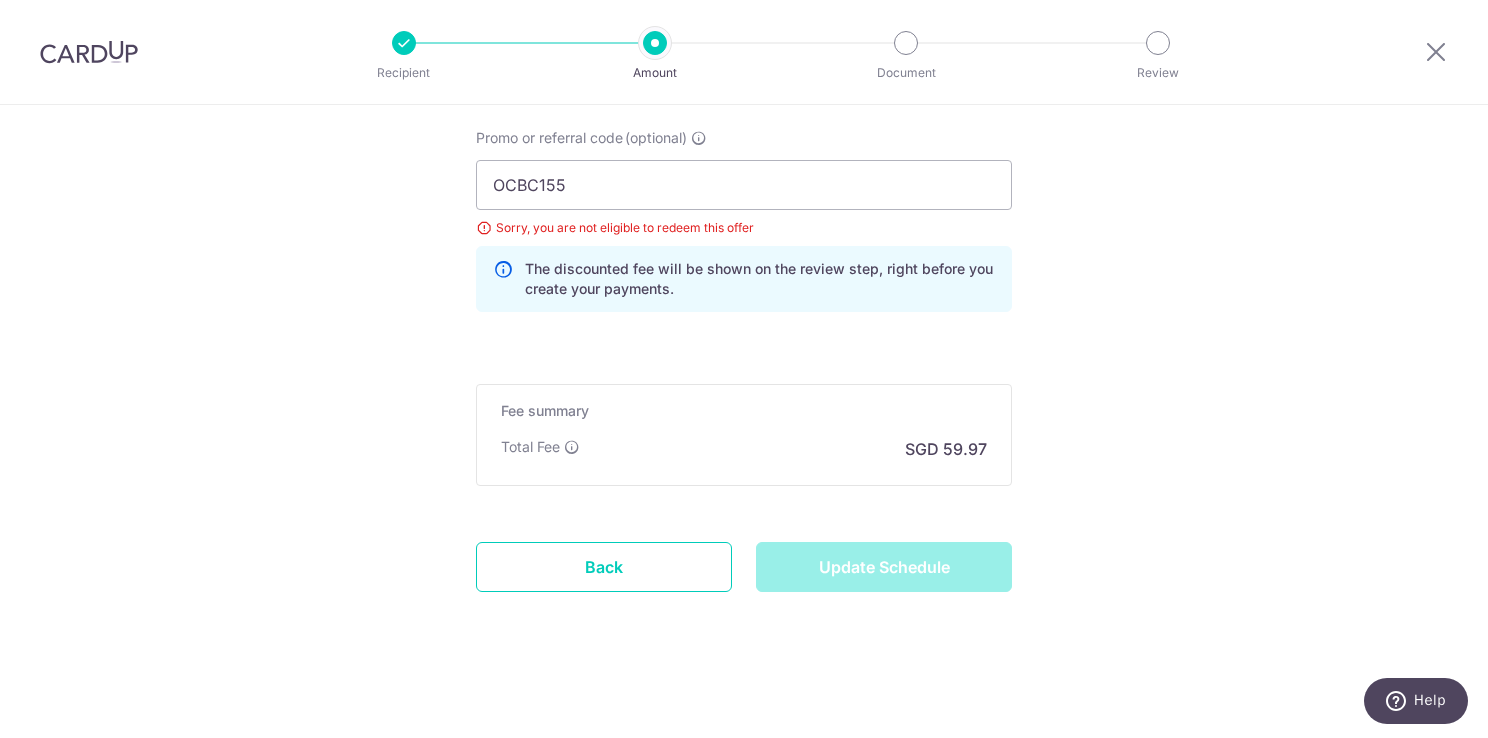 type on "Update Schedule" 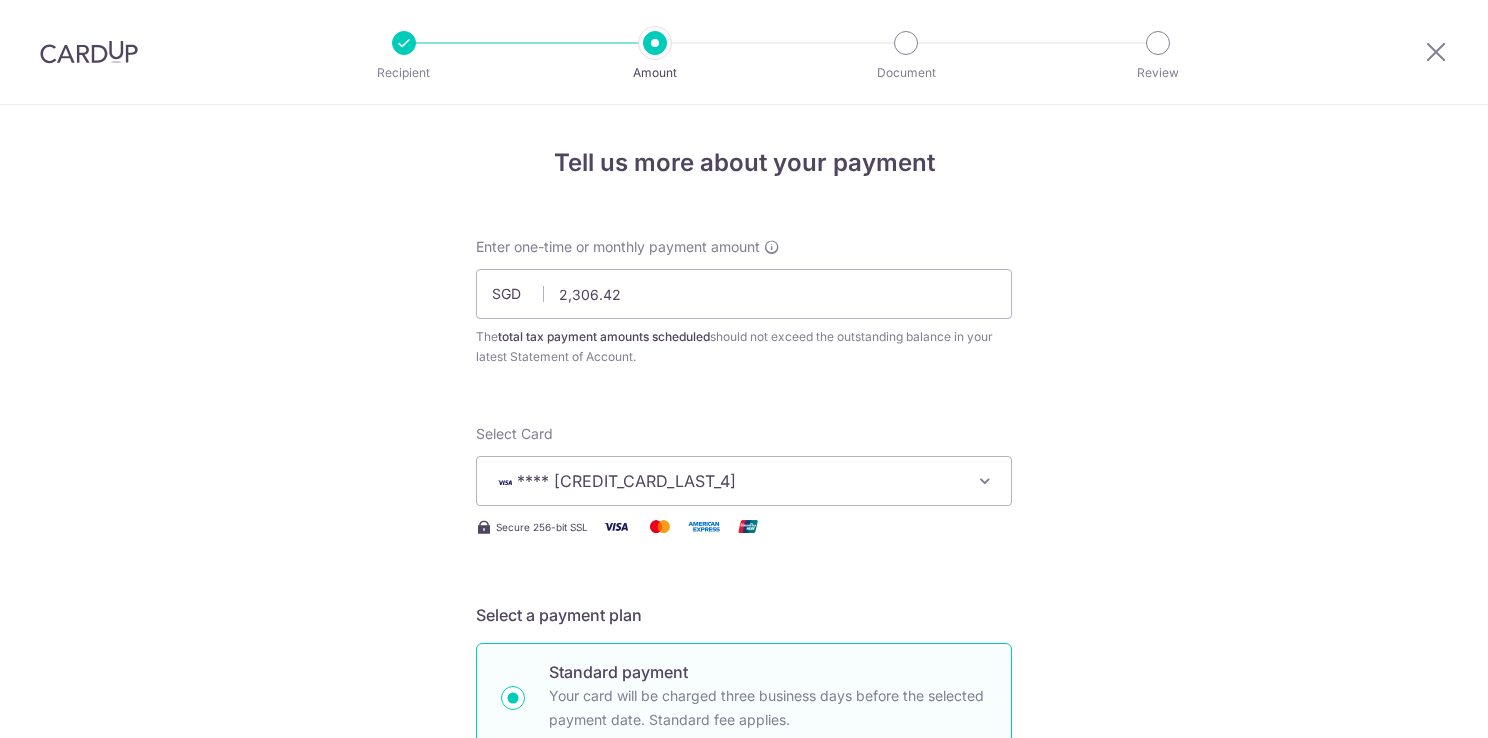 scroll, scrollTop: 0, scrollLeft: 0, axis: both 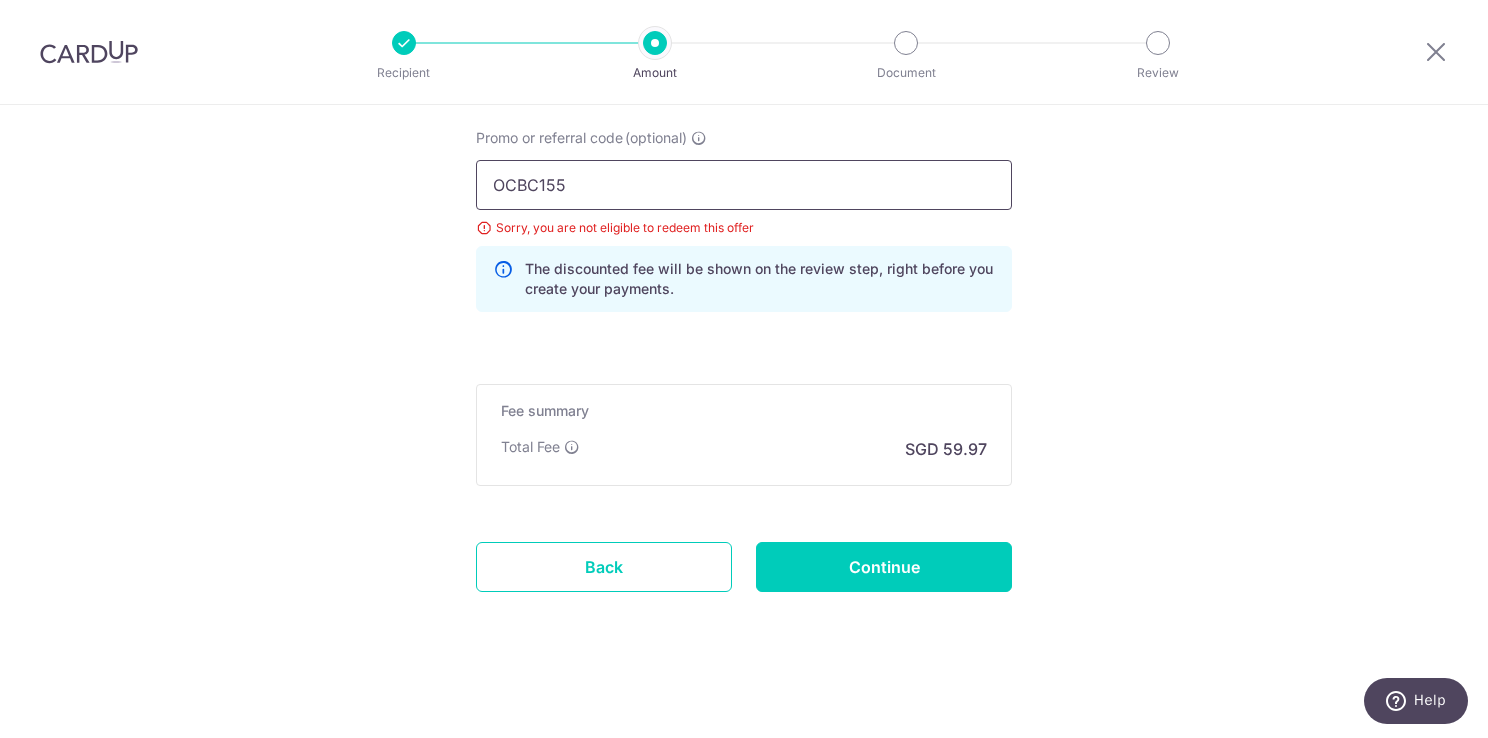 drag, startPoint x: 589, startPoint y: 192, endPoint x: 432, endPoint y: 176, distance: 157.81319 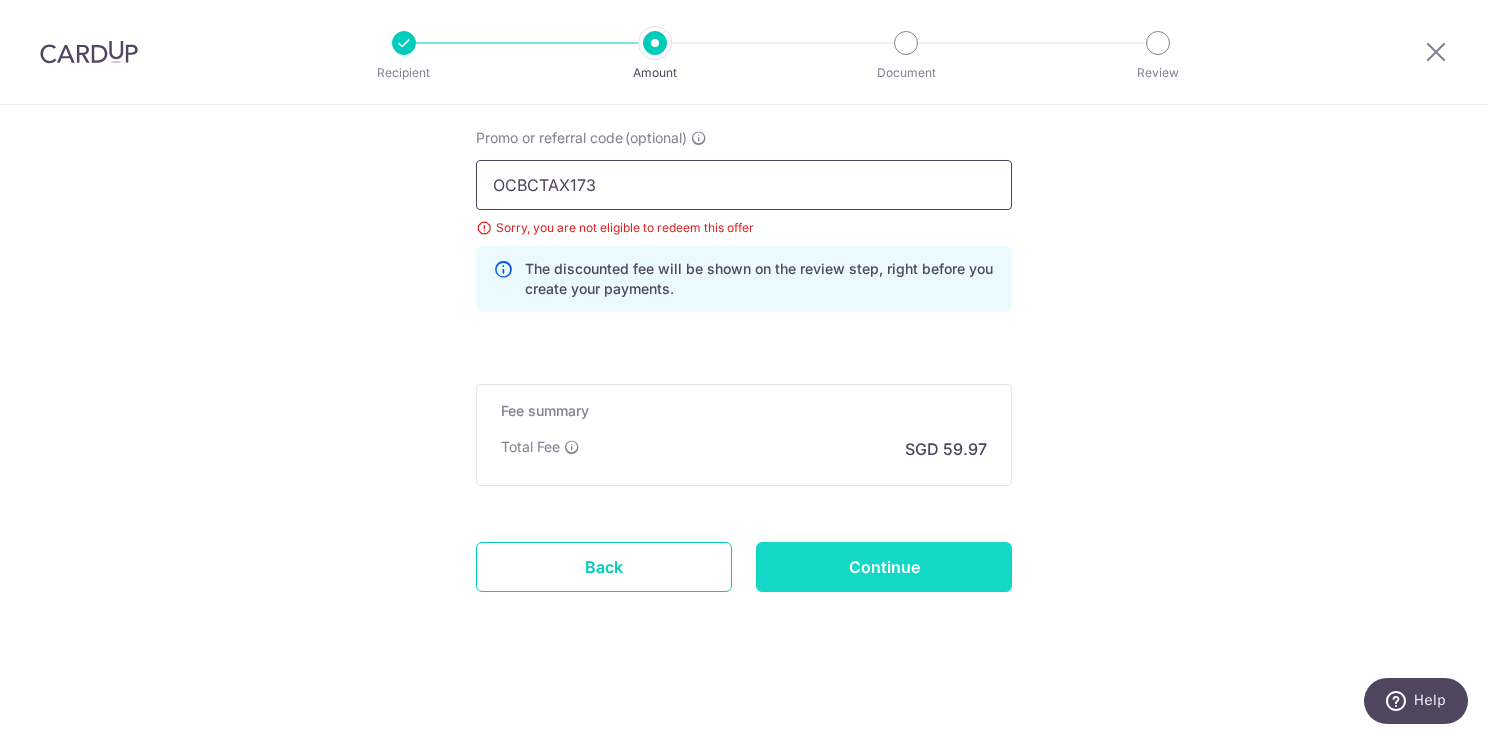 type on "OCBCTAX173" 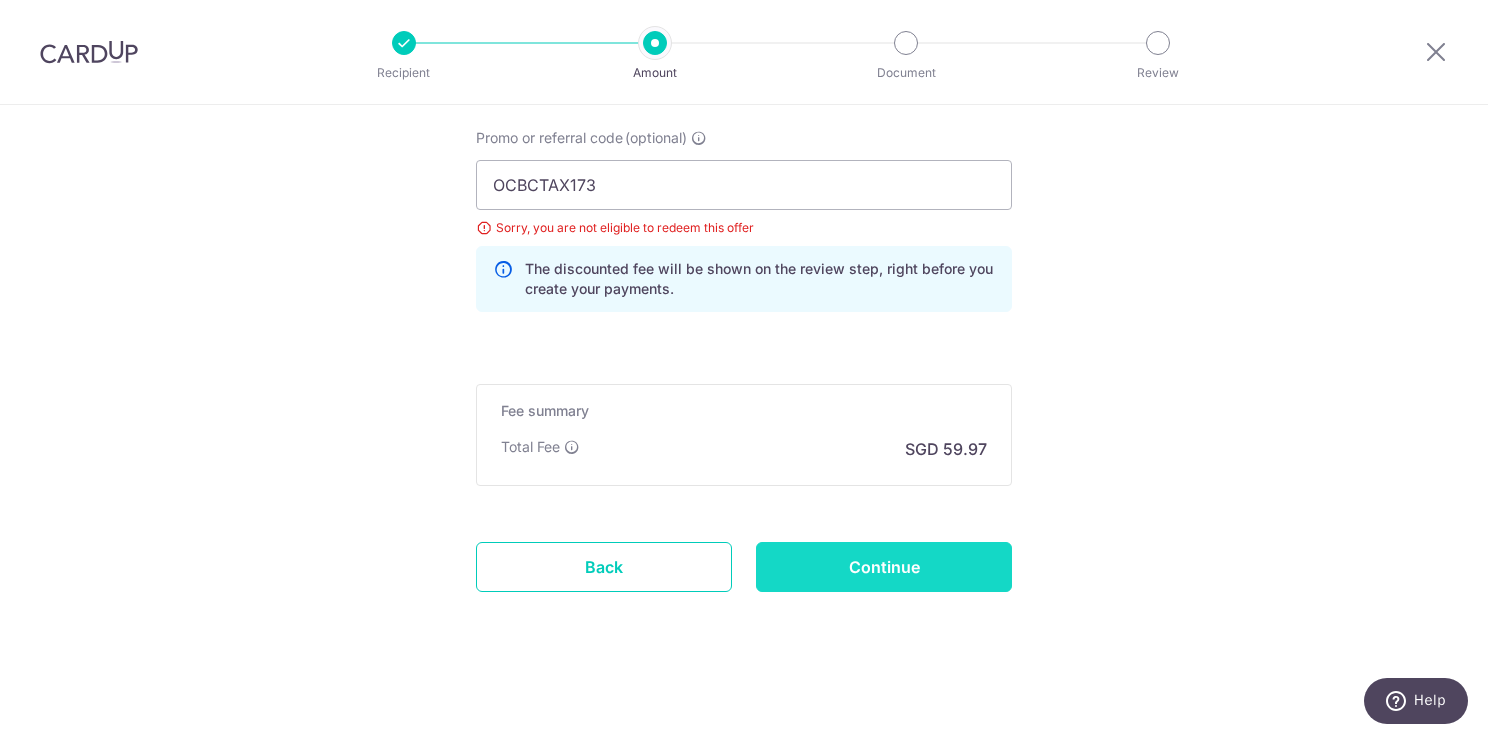 click on "Continue" at bounding box center [884, 567] 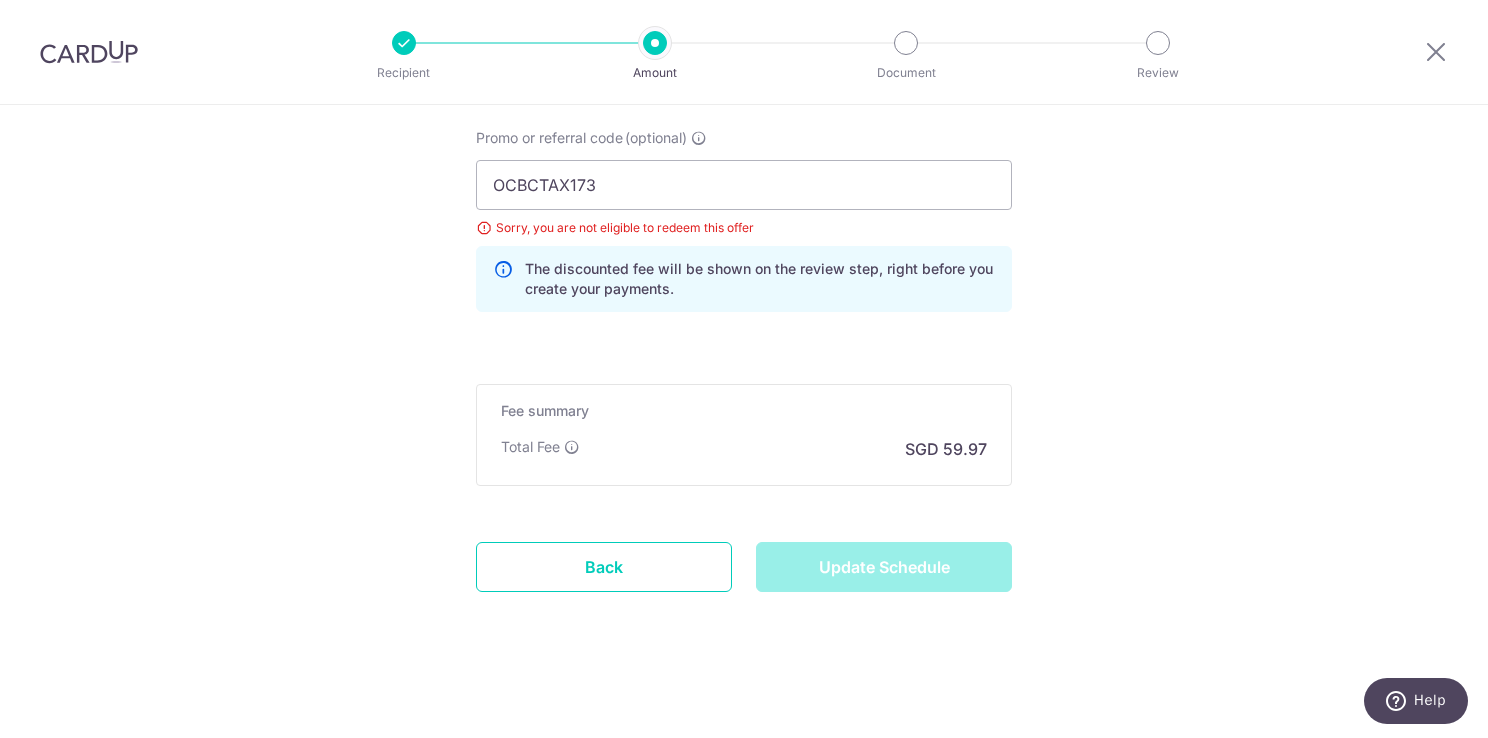 type on "Update Schedule" 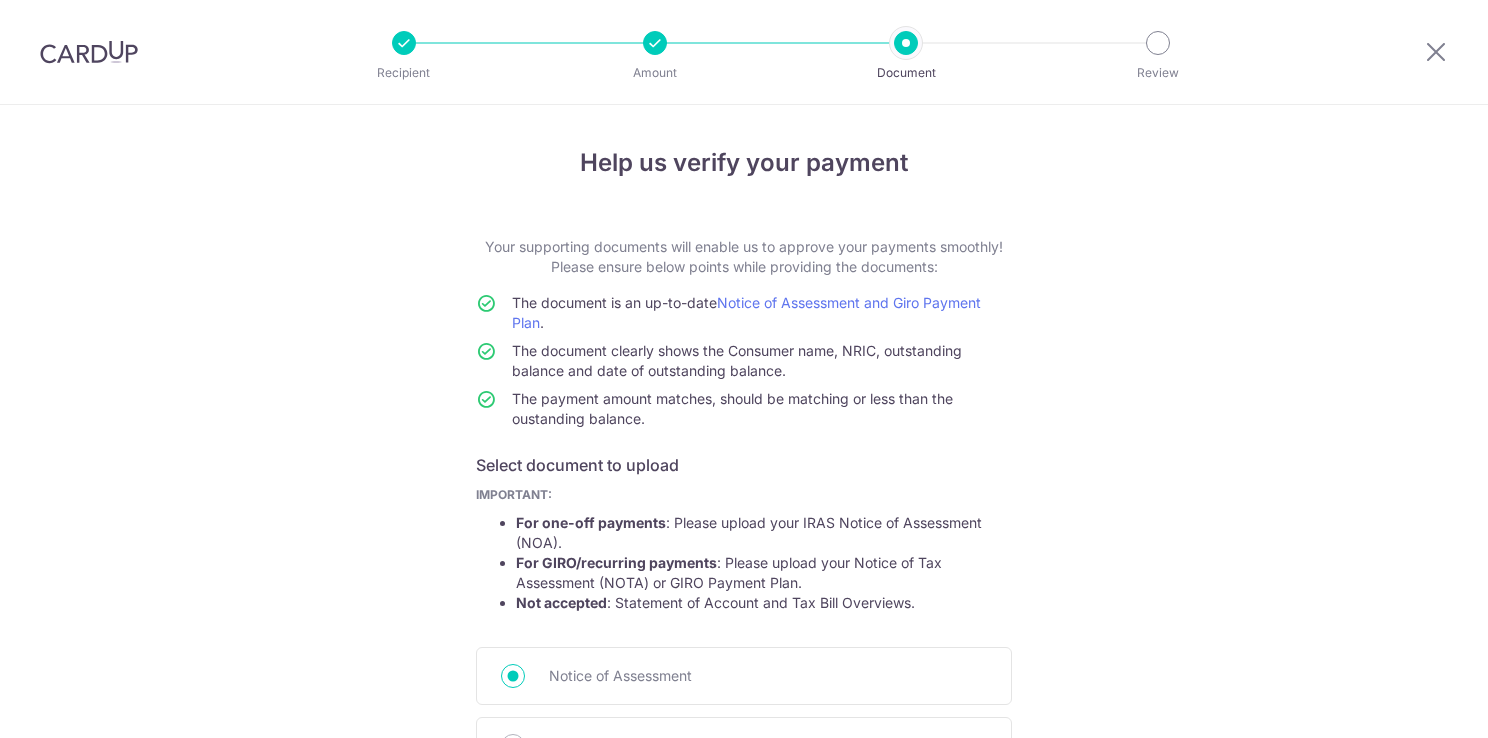scroll, scrollTop: 0, scrollLeft: 0, axis: both 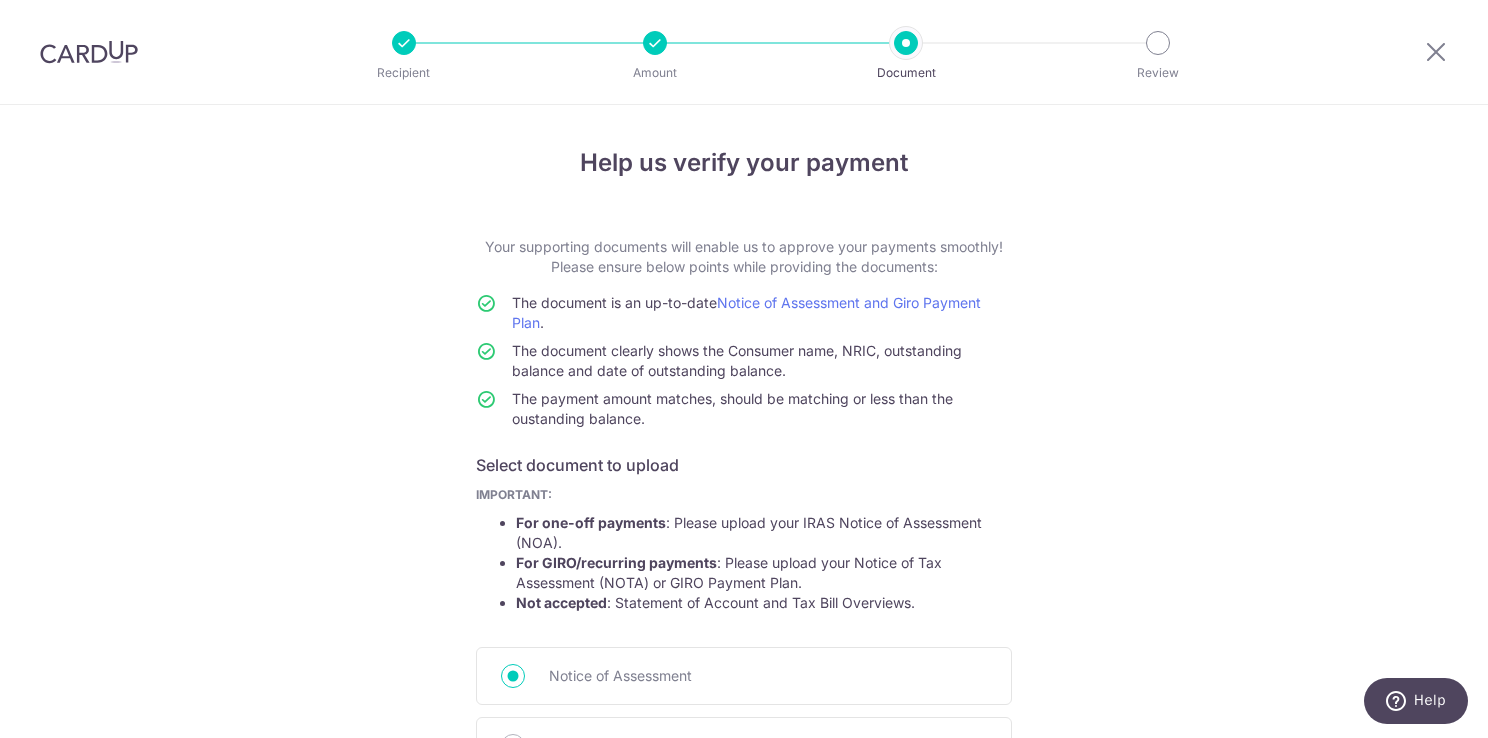 drag, startPoint x: 1476, startPoint y: 343, endPoint x: 1495, endPoint y: 439, distance: 97.862144 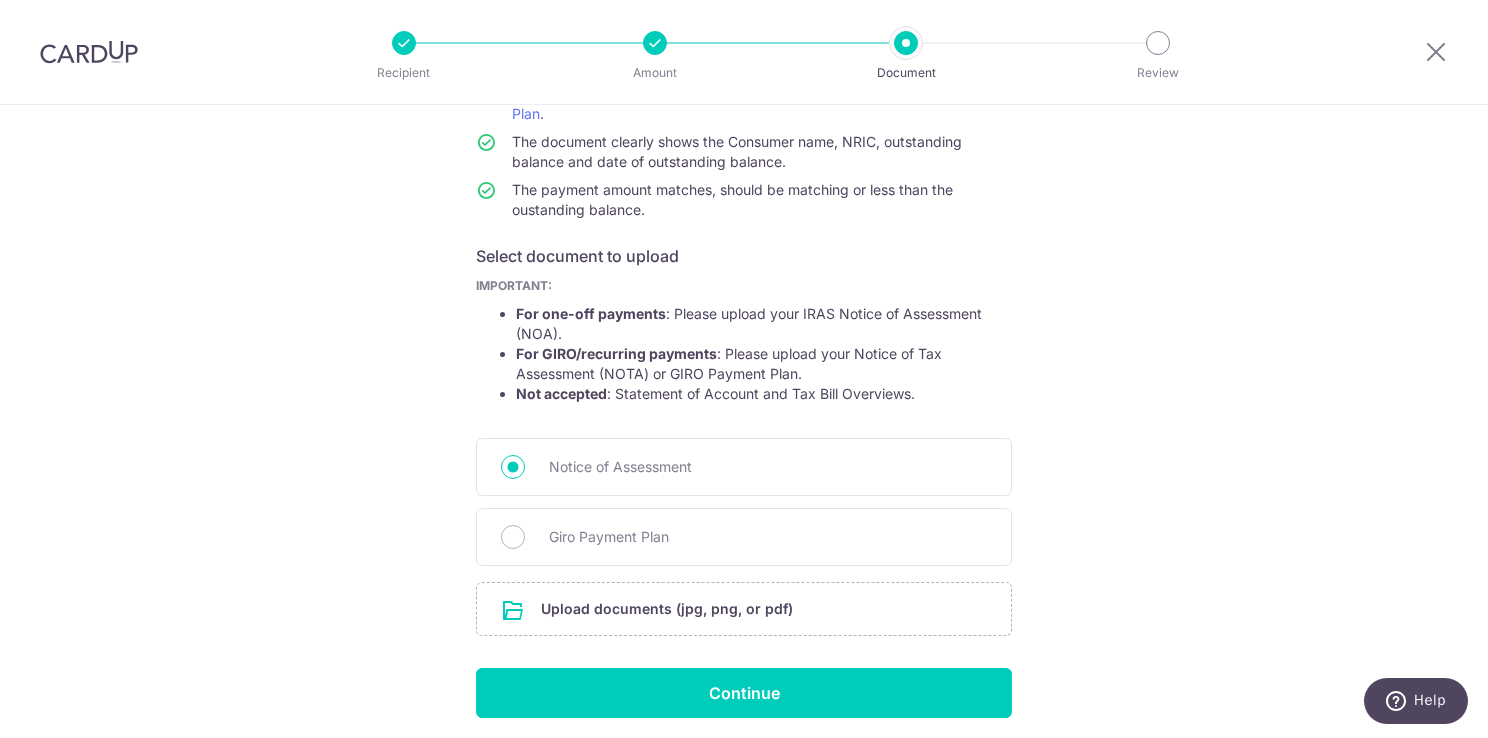 scroll, scrollTop: 211, scrollLeft: 0, axis: vertical 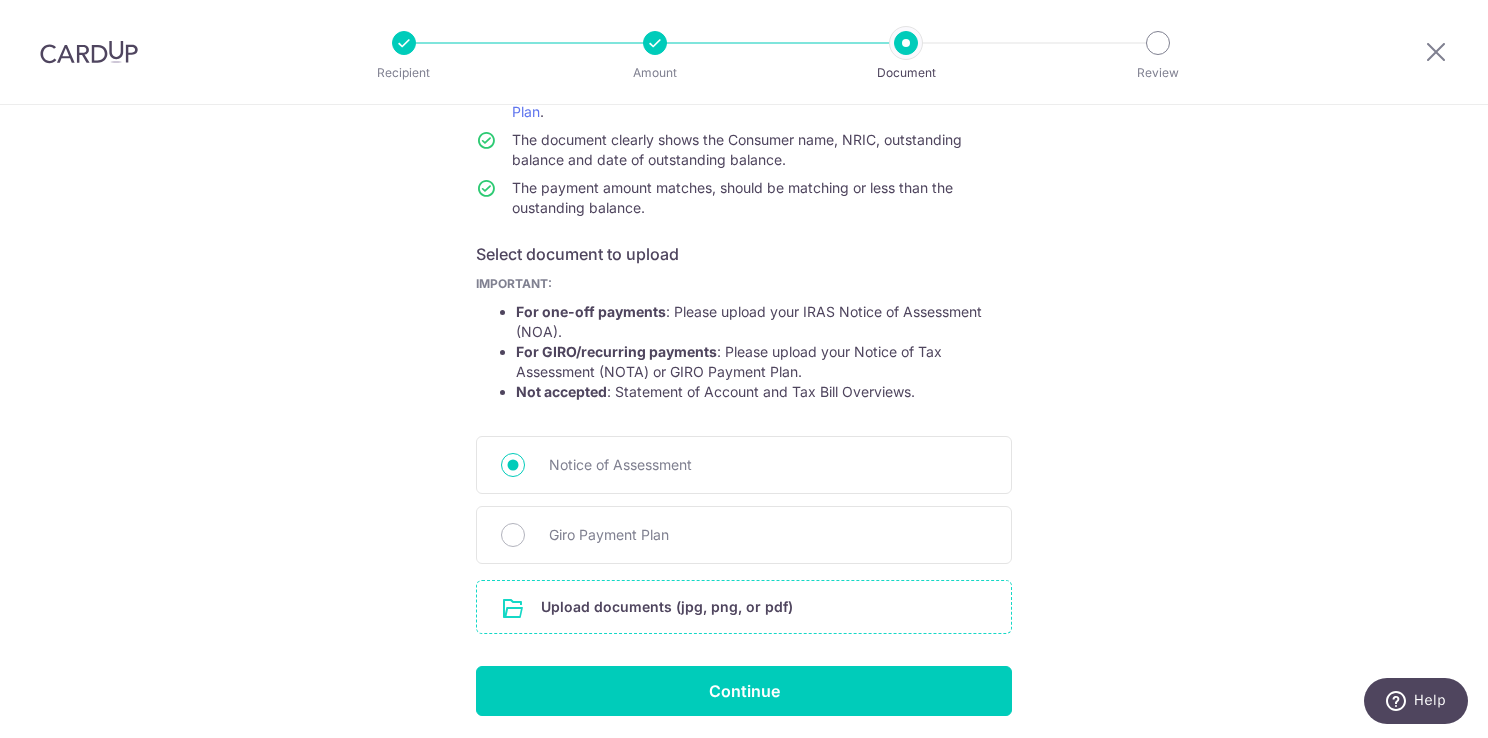 click at bounding box center (744, 607) 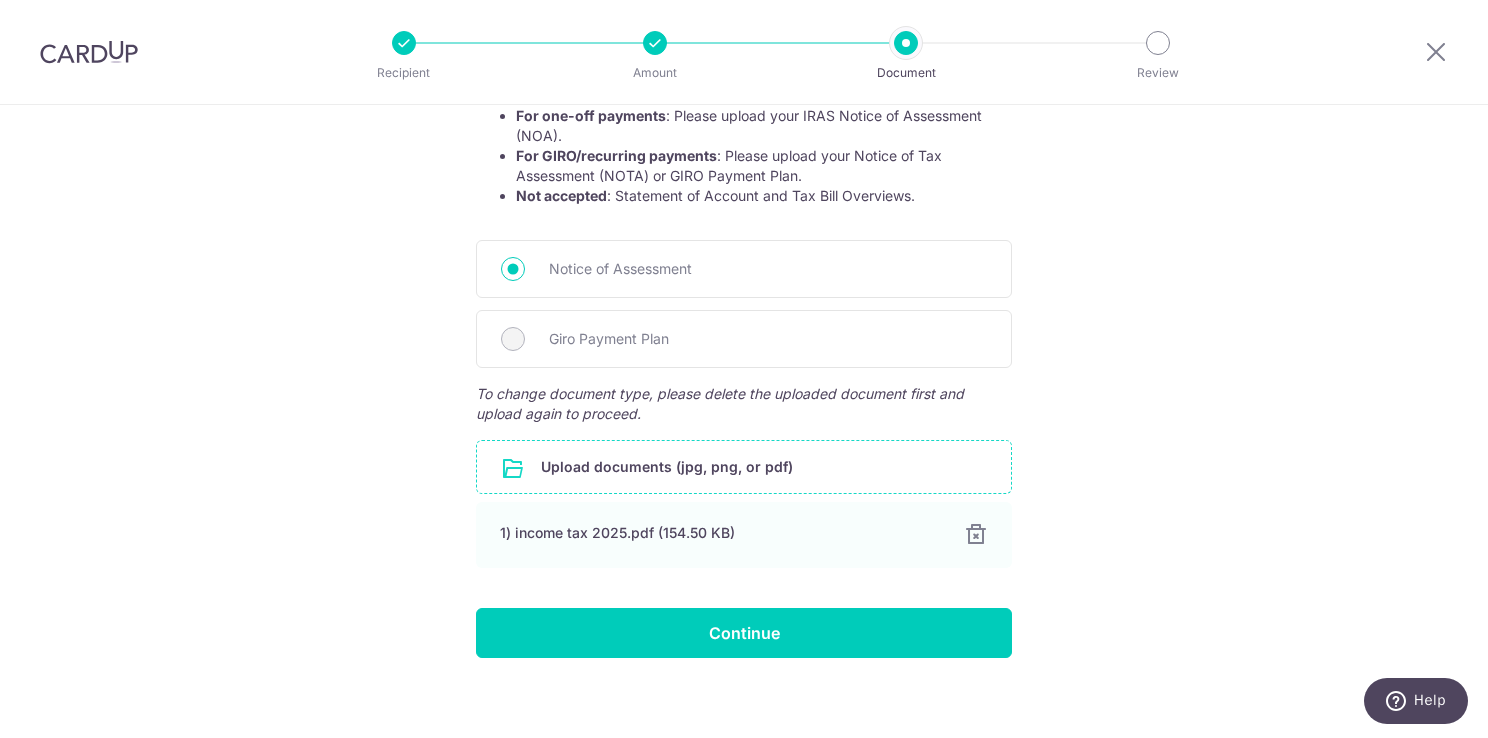 scroll, scrollTop: 410, scrollLeft: 0, axis: vertical 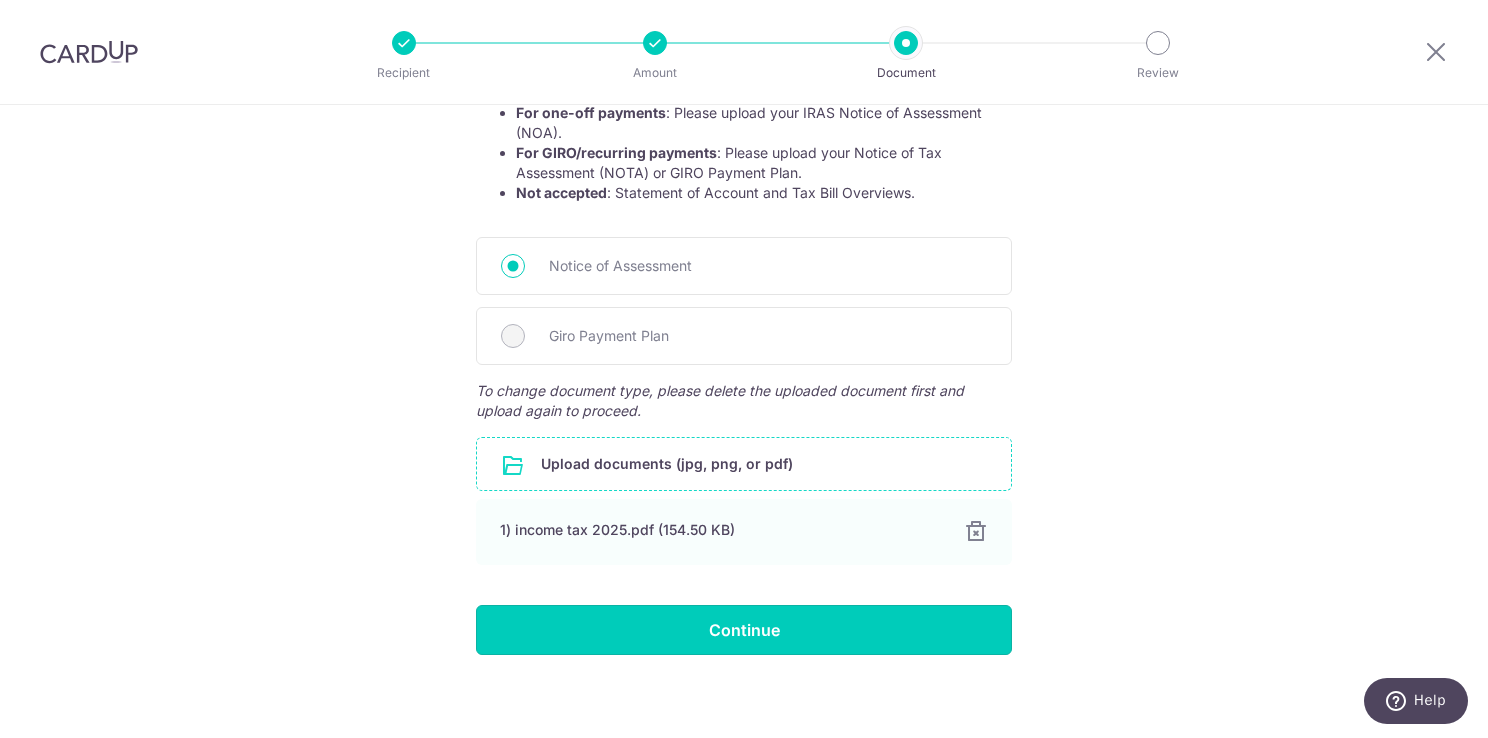 click on "Continue" at bounding box center (744, 630) 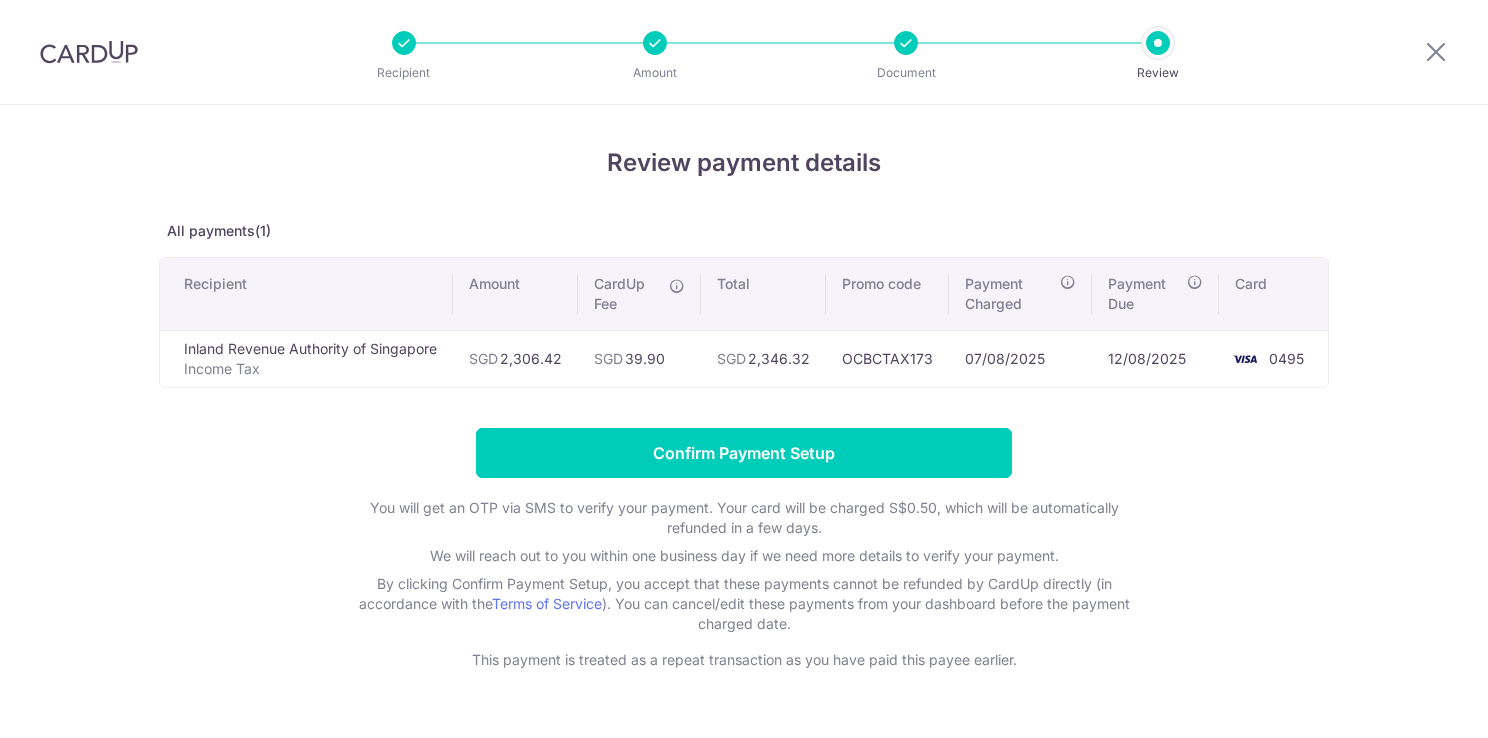 scroll, scrollTop: 0, scrollLeft: 0, axis: both 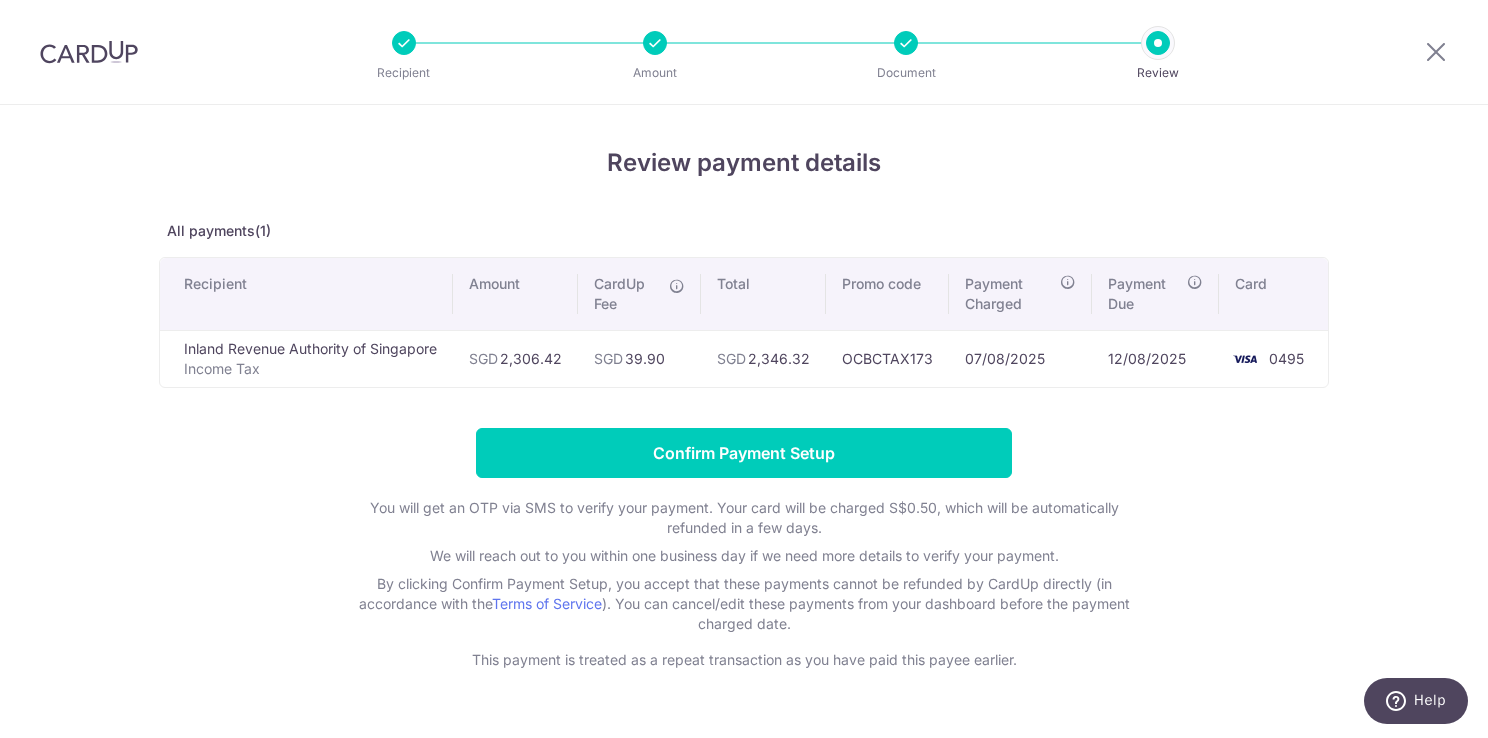 click on "Confirm Payment Setup
You will get an OTP via SMS to verify your payment. Your card will be charged S$[AMOUNT], which will be automatically refunded in a few days.
We will reach out to you within one business day if we need more details to verify your payment.
By clicking Confirm Payment Setup, you accept that these payments cannot be refunded by CardUp directly (in accordance with the  Terms of Service ). You can cancel/edit these payments from your dashboard before the payment charged date.
This payment is treated as a repeat transaction as you have paid this payee earlier." at bounding box center (744, 549) 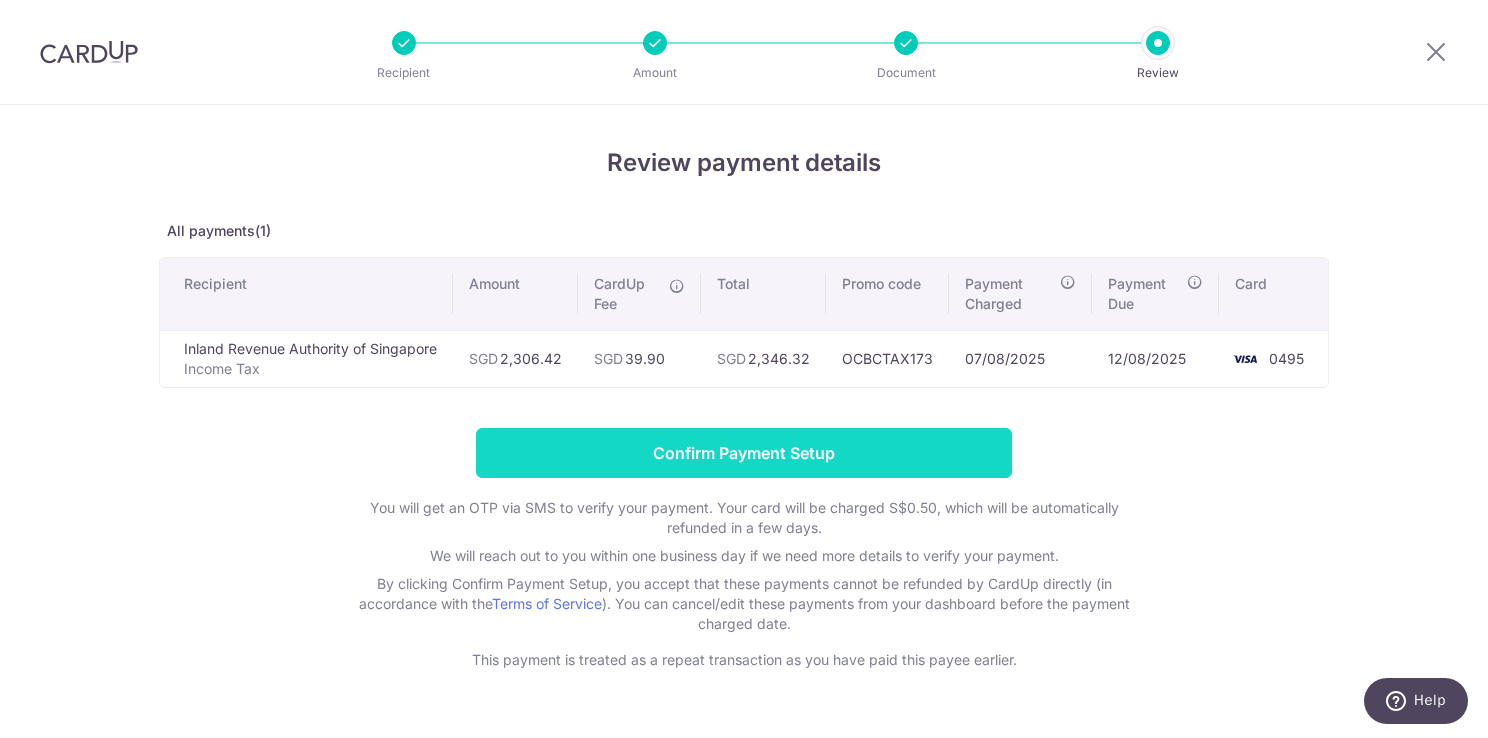click on "Confirm Payment Setup" at bounding box center [744, 453] 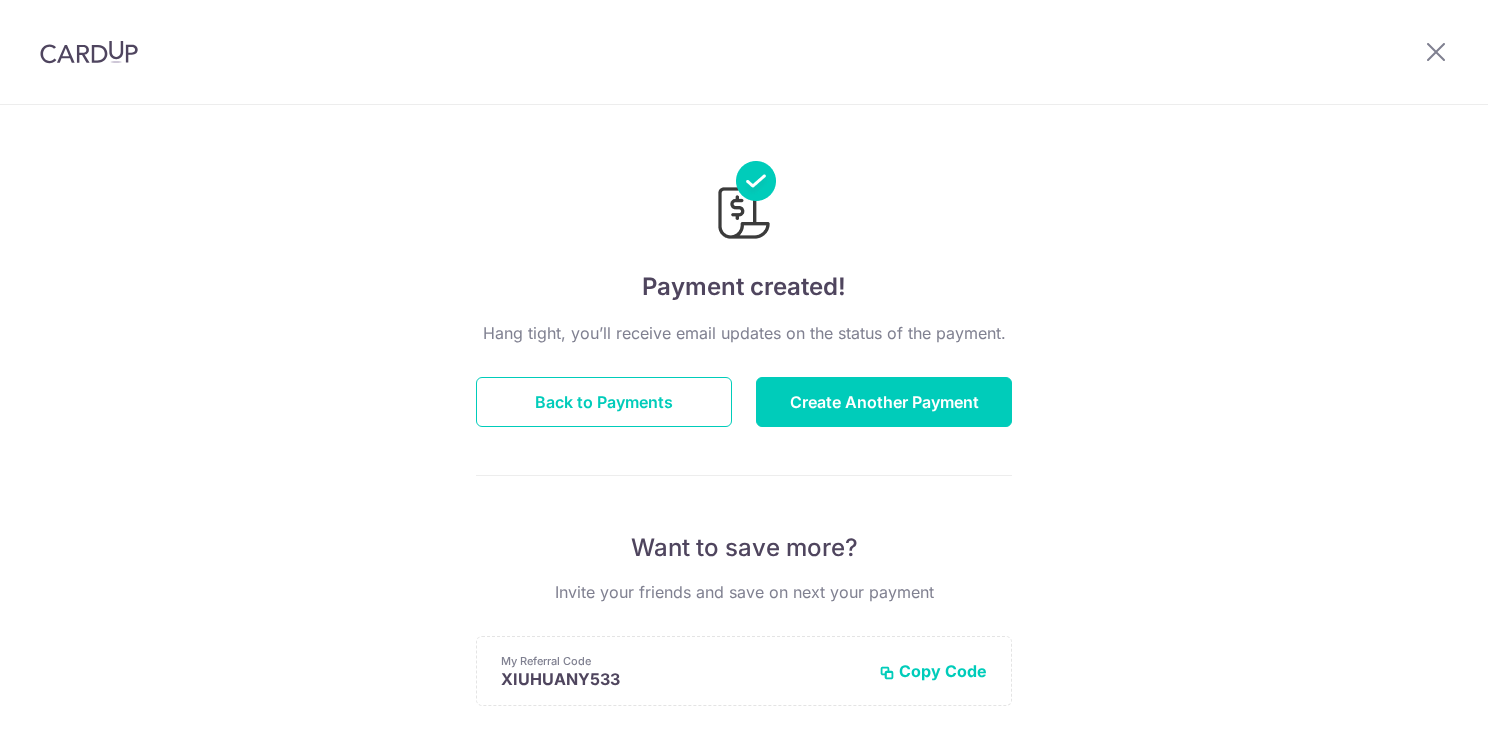 scroll, scrollTop: 0, scrollLeft: 0, axis: both 